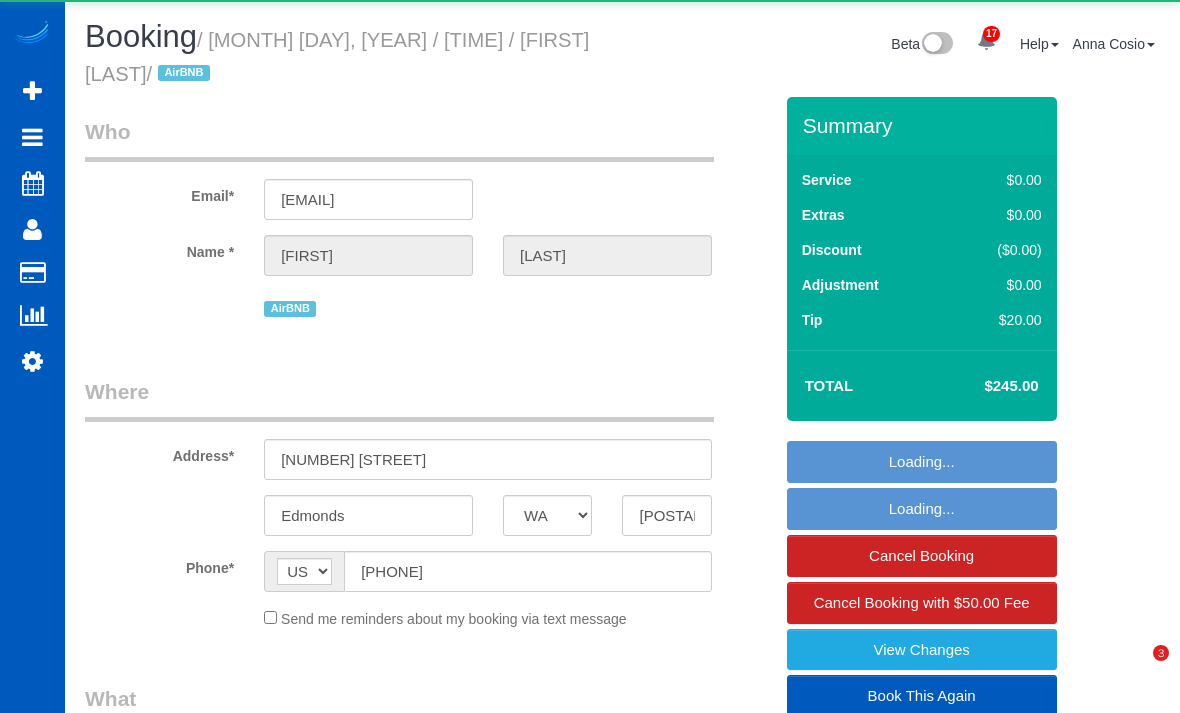 select on "WA" 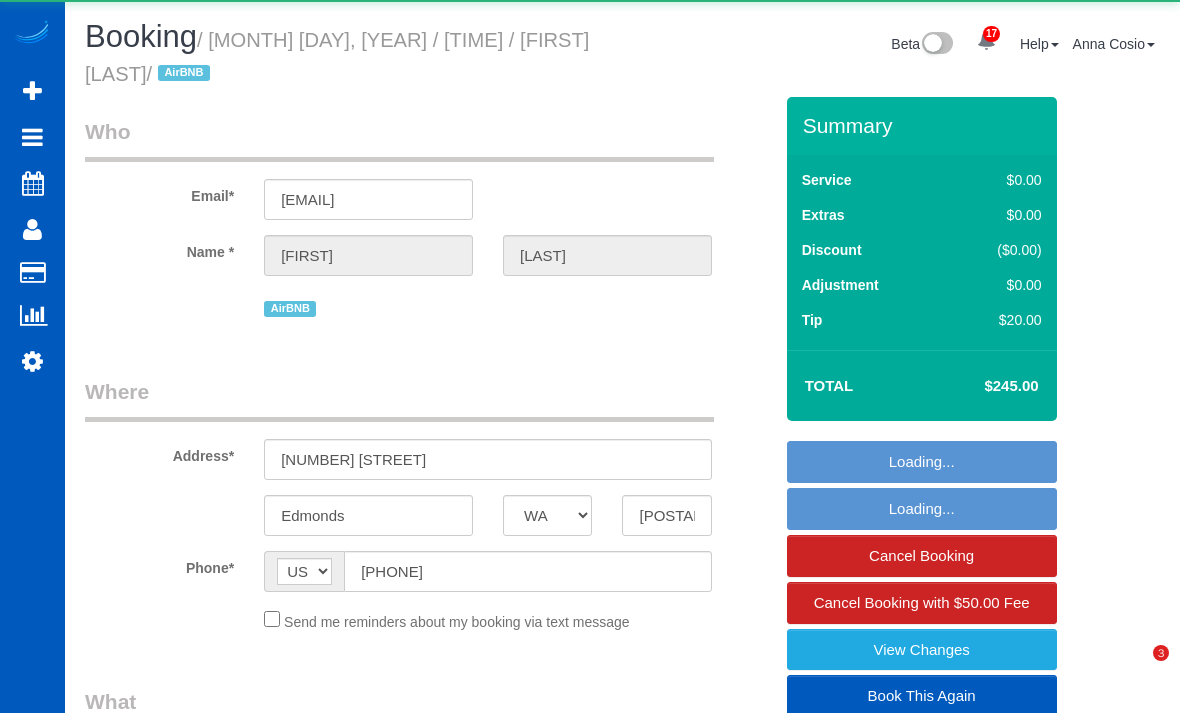 scroll, scrollTop: 0, scrollLeft: 0, axis: both 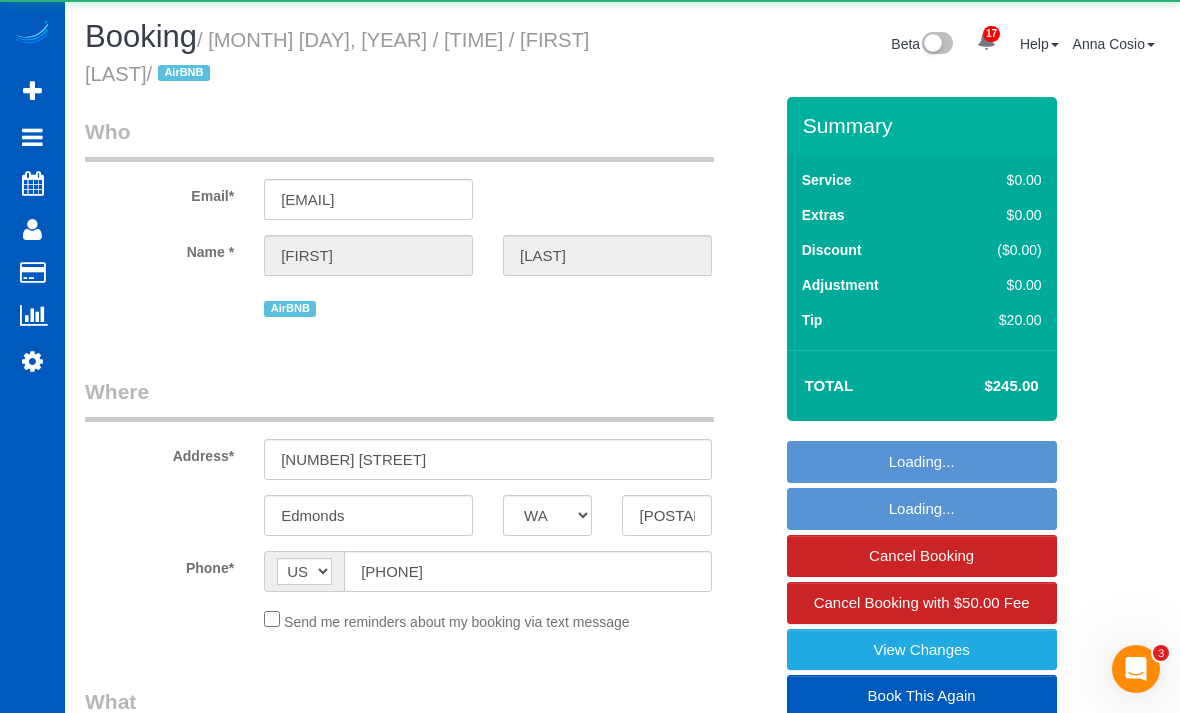 select on "object:9642" 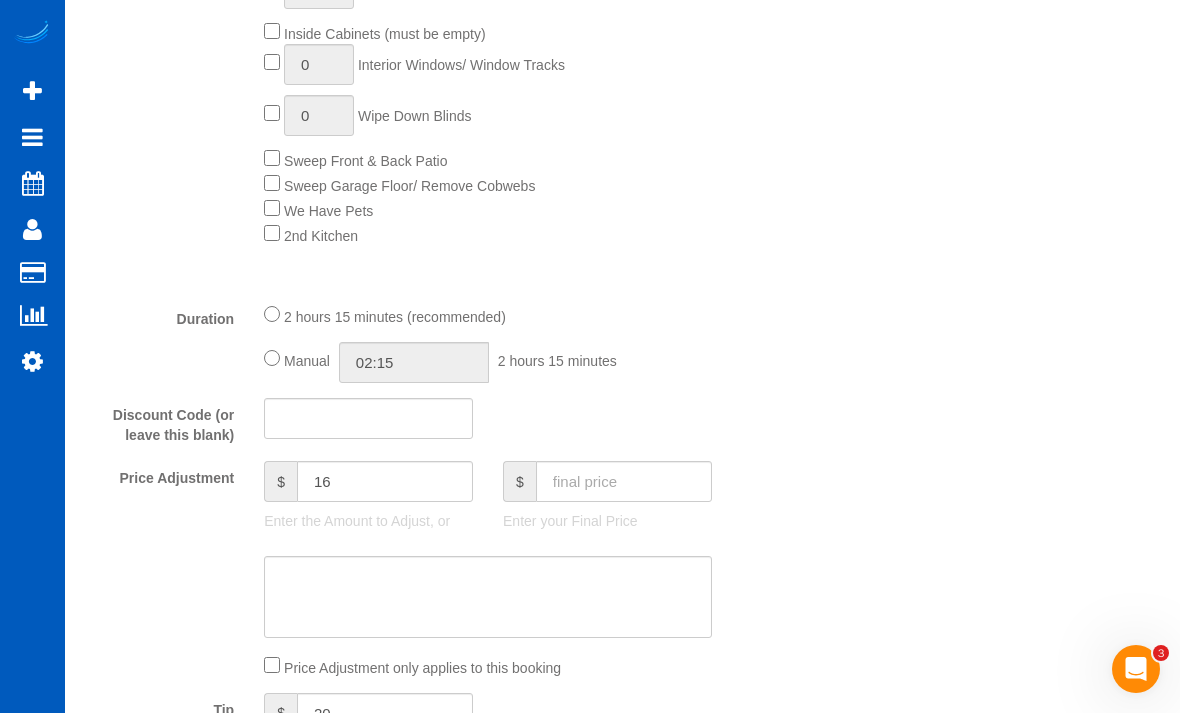 scroll, scrollTop: 1269, scrollLeft: 0, axis: vertical 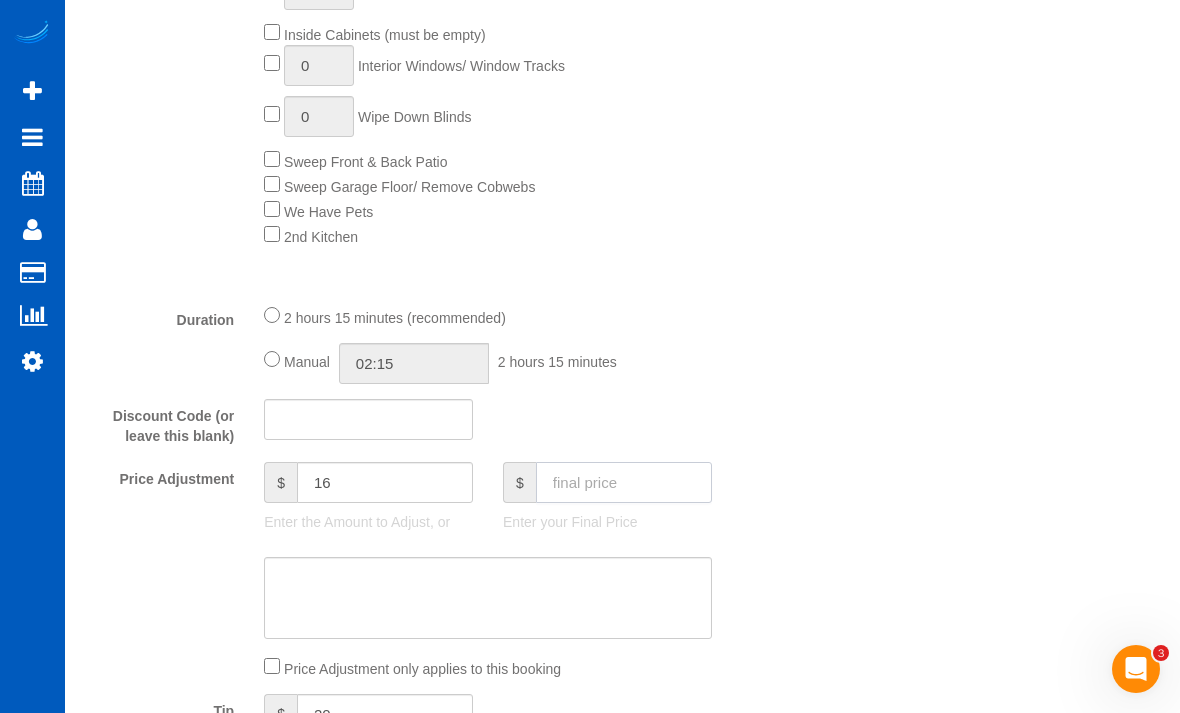 click 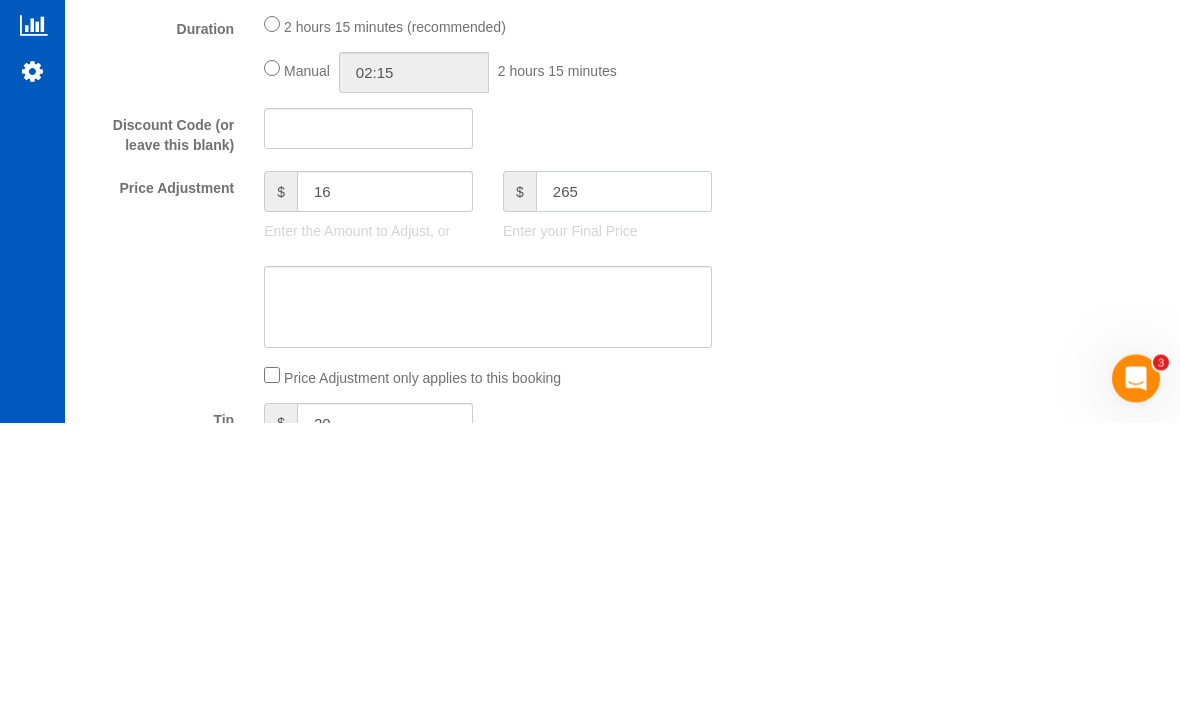 type on "265" 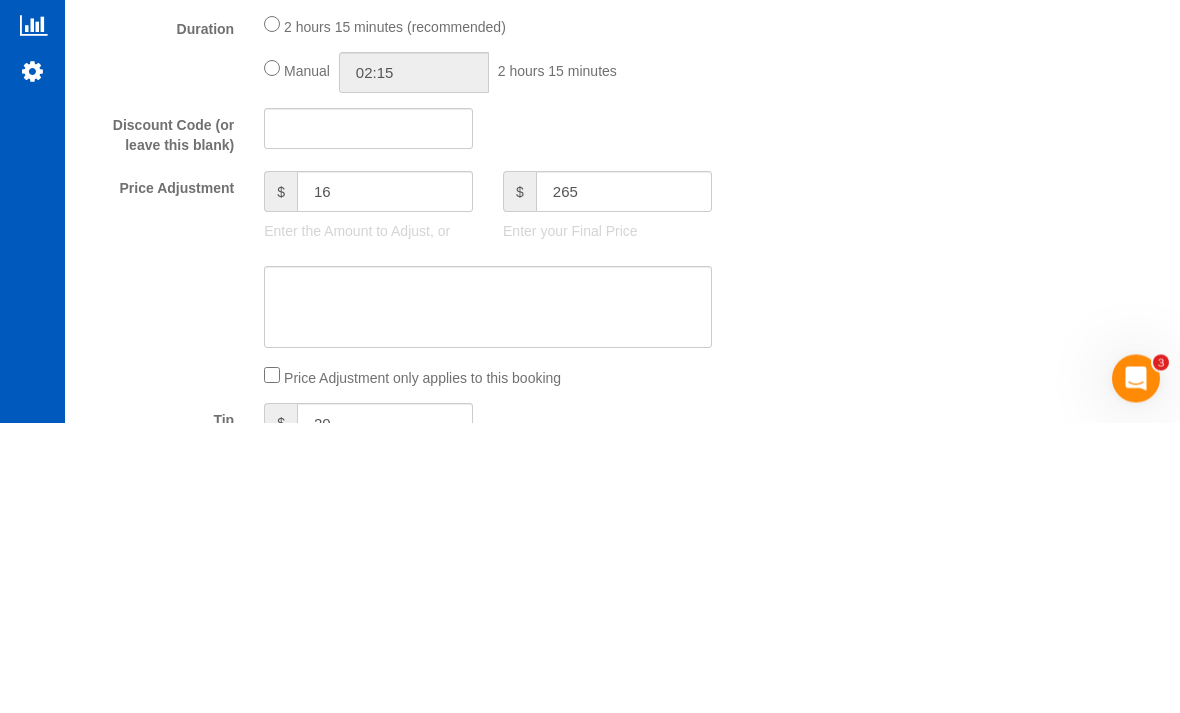click on "[NUMBER] [STREET]
[CITY]
[STATE]
[STATE]
[STATE]
[STATE]
[STATE]
[STATE]
[STATE]
[STATE]
[STATE]
[STATE]
[STATE]
[STATE]
[STATE]
[STATE]
[STATE]
[STATE]
[STATE]
[STATE]
[STATE]
[STATE]
[STATE]
[STATE]
[STATE]
[STATE]
[STATE]
[STATE]
[STATE]
[STATE]
[STATE]" at bounding box center (622, 564) 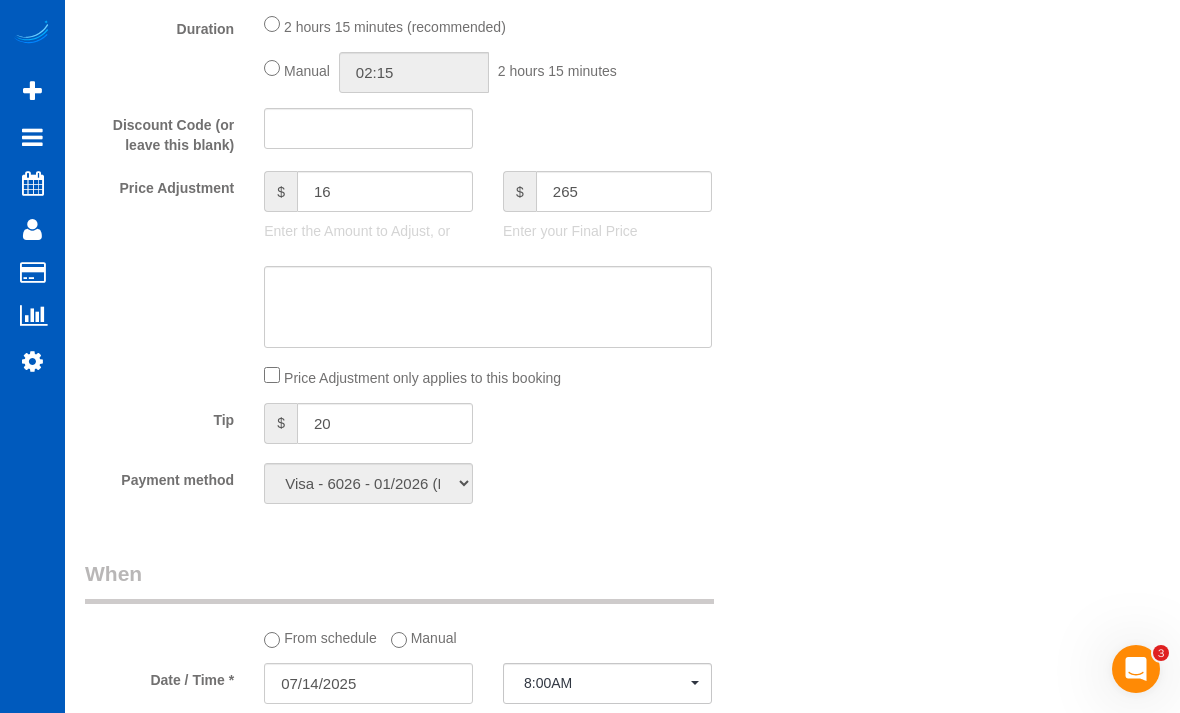 type on "36" 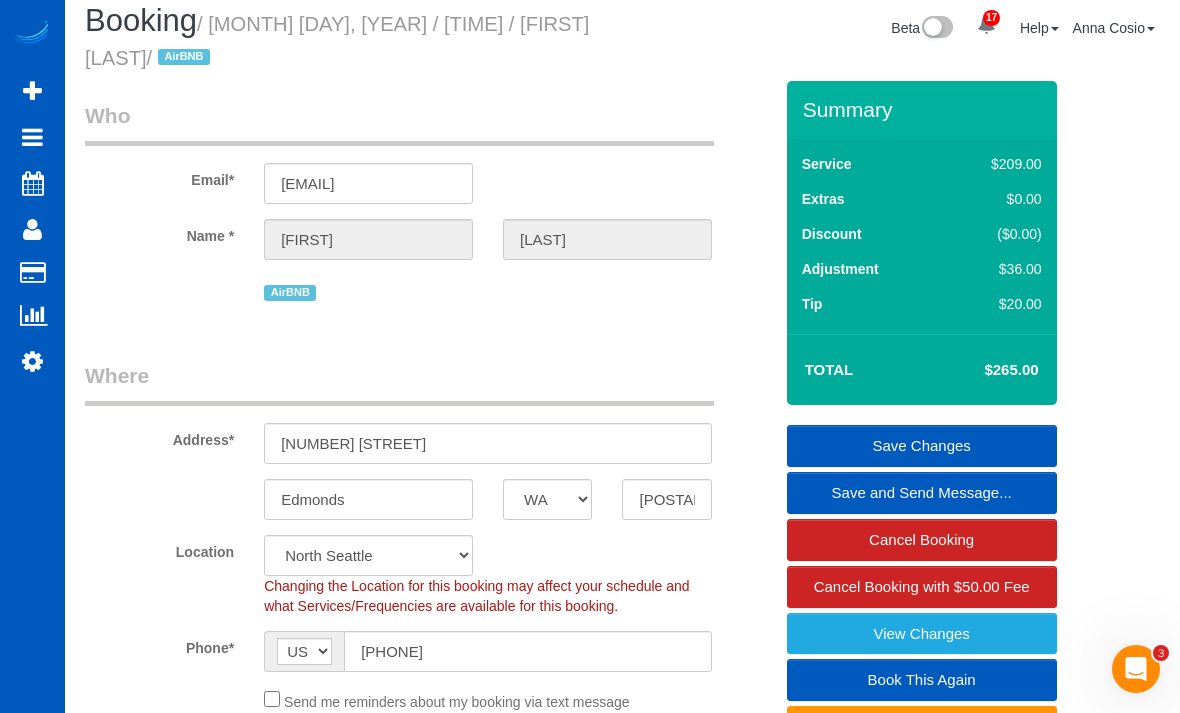 scroll, scrollTop: 60, scrollLeft: 0, axis: vertical 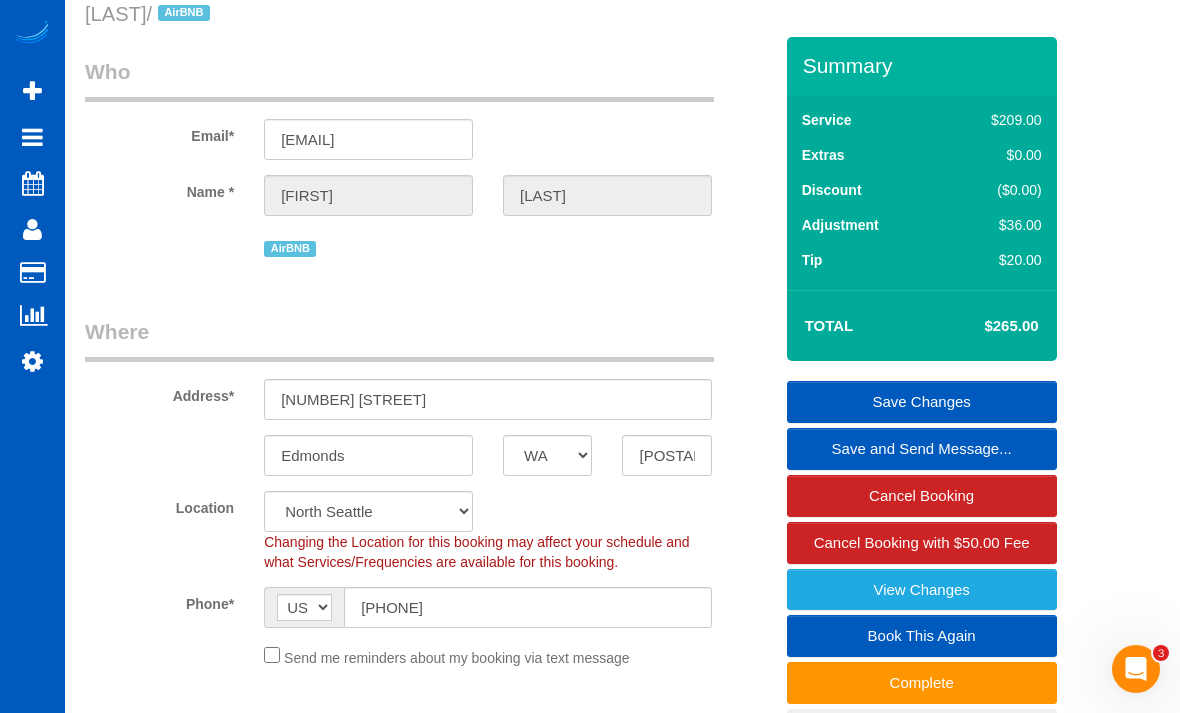 click on "Save Changes" at bounding box center (922, 402) 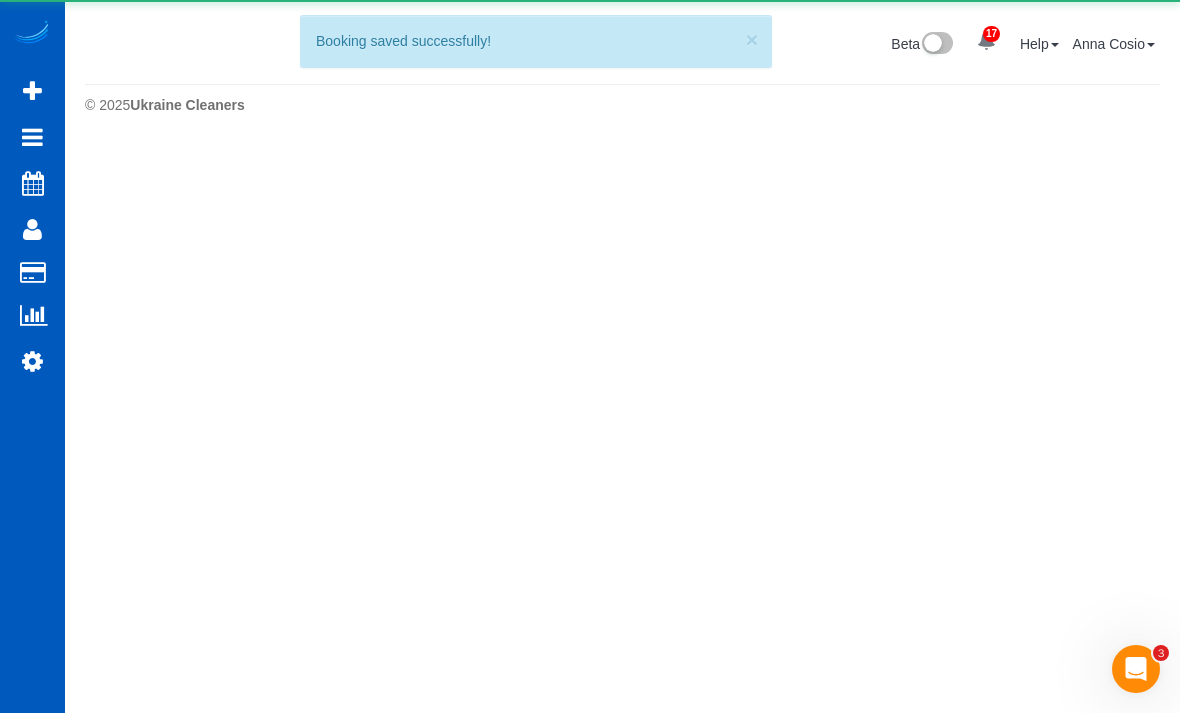 scroll, scrollTop: 0, scrollLeft: 0, axis: both 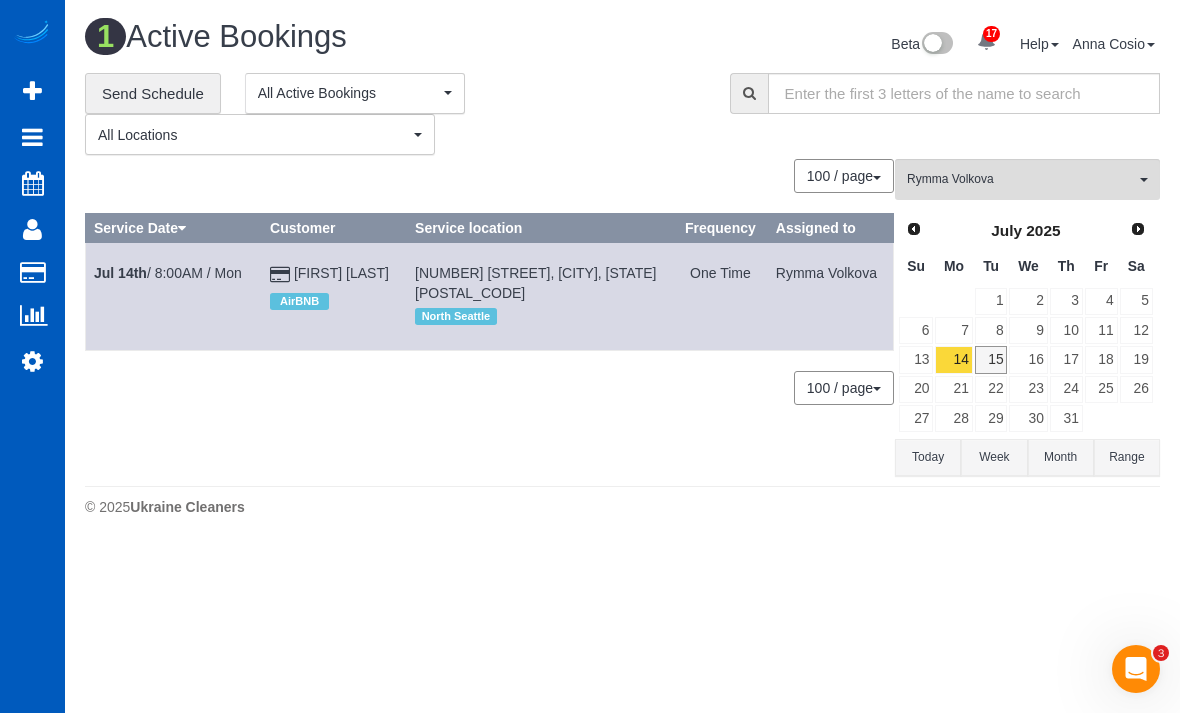 click on "15" at bounding box center (991, 359) 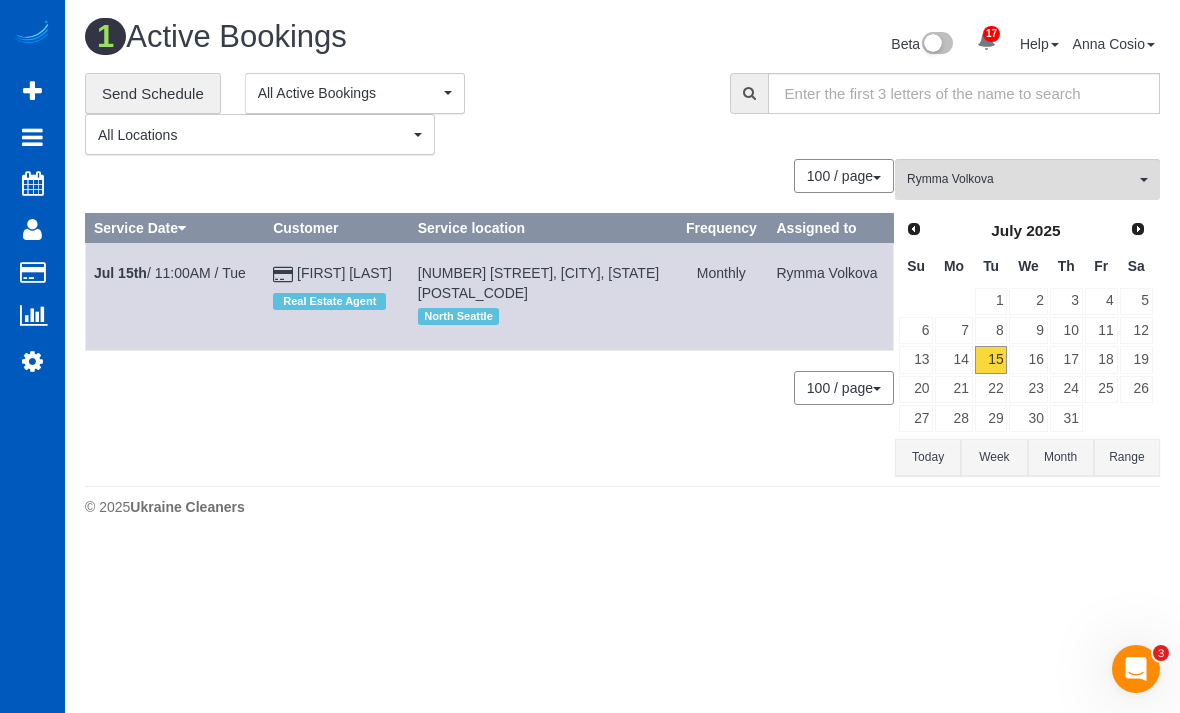 click on "[FIRST] [LAST]
All Teams" at bounding box center (1027, 179) 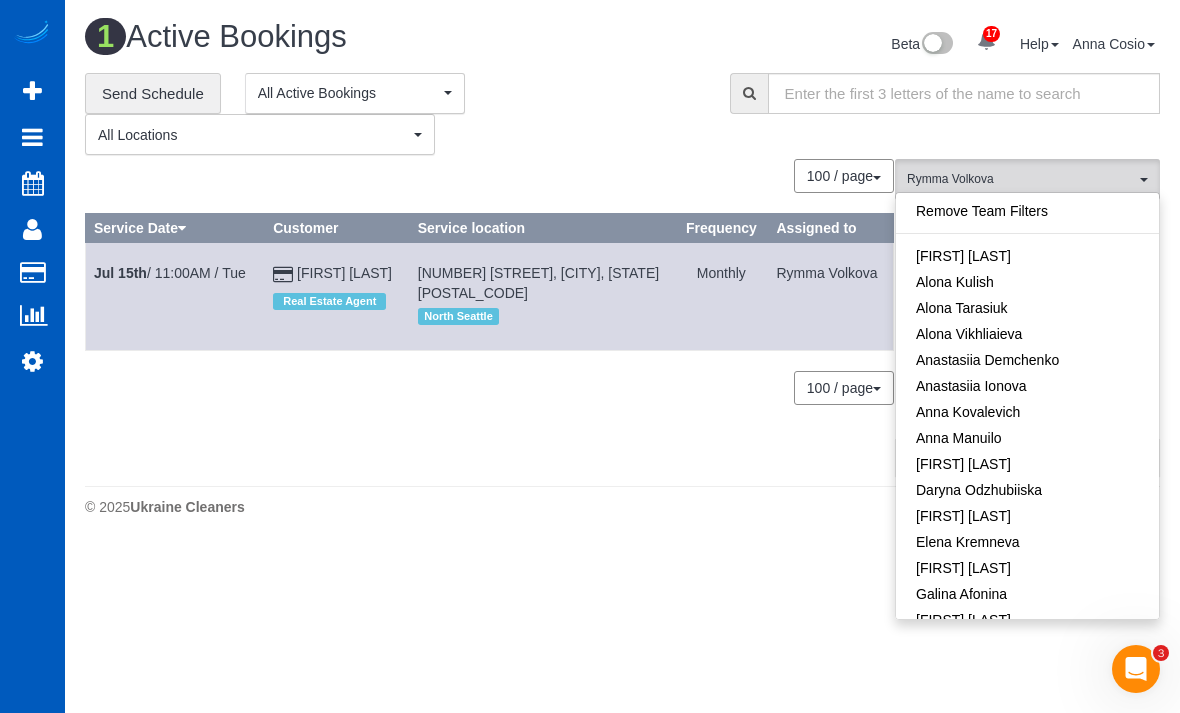 scroll, scrollTop: 1131, scrollLeft: 0, axis: vertical 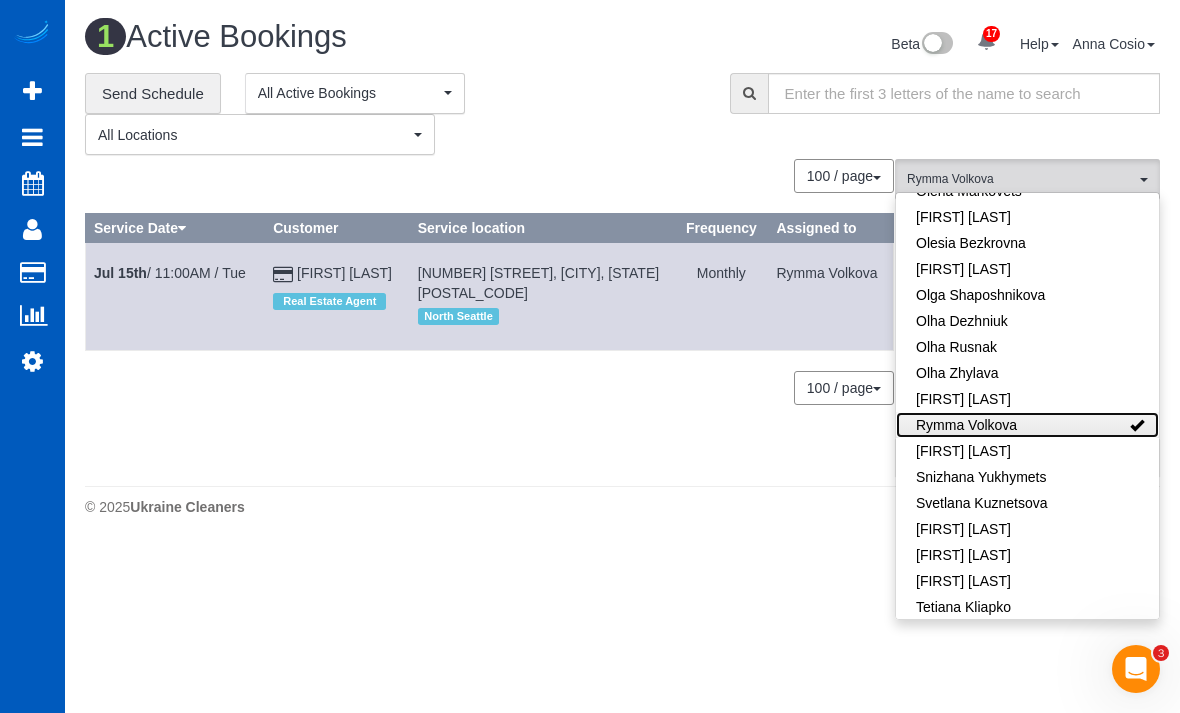 click on "Rymma Volkova" at bounding box center [1027, 425] 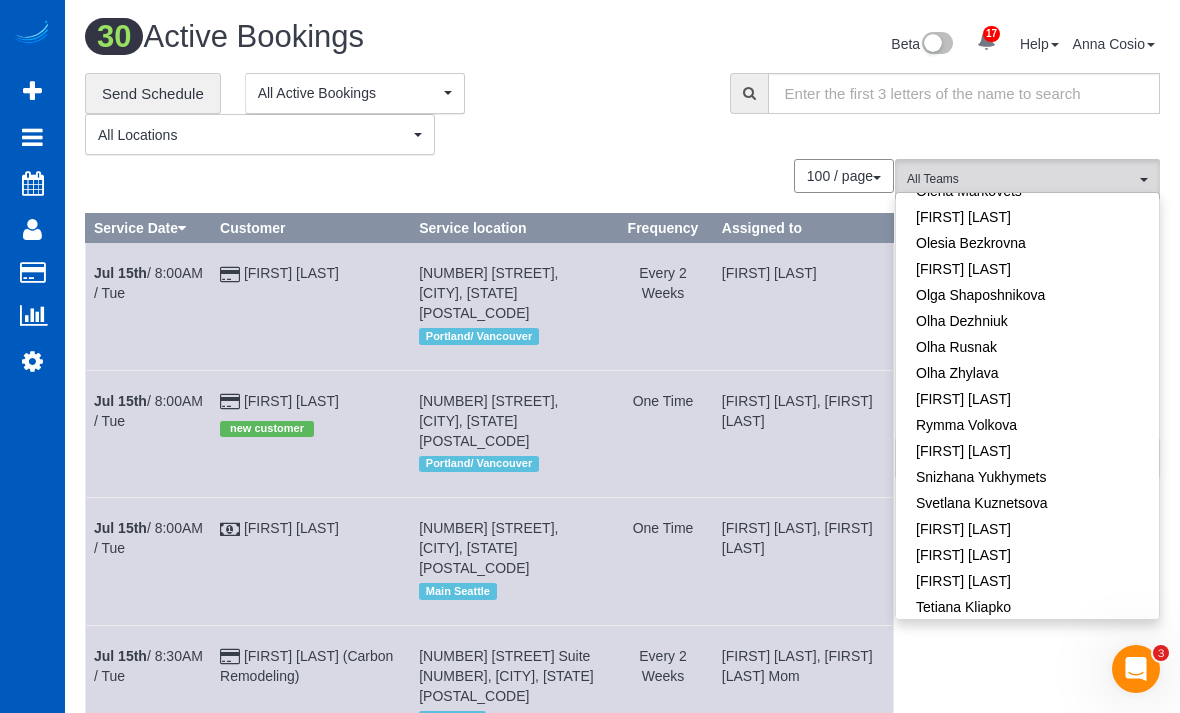 click on "All Teams" at bounding box center [1021, 179] 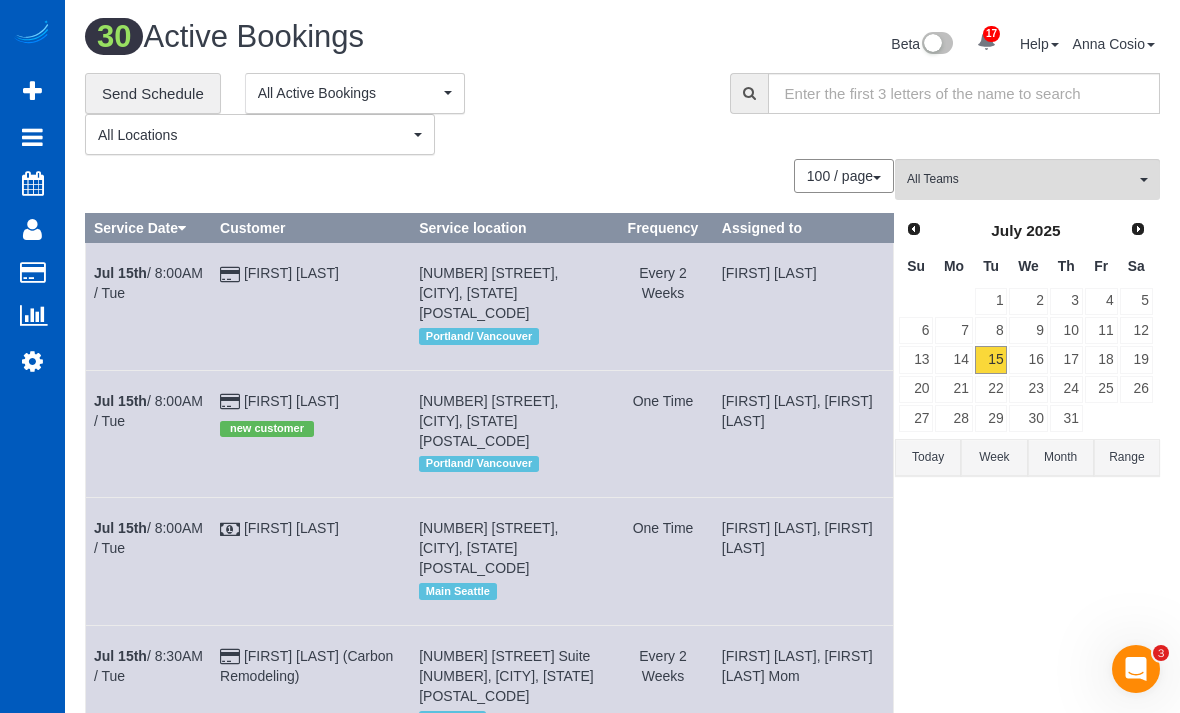 click on "All Active Bookings" at bounding box center [348, 93] 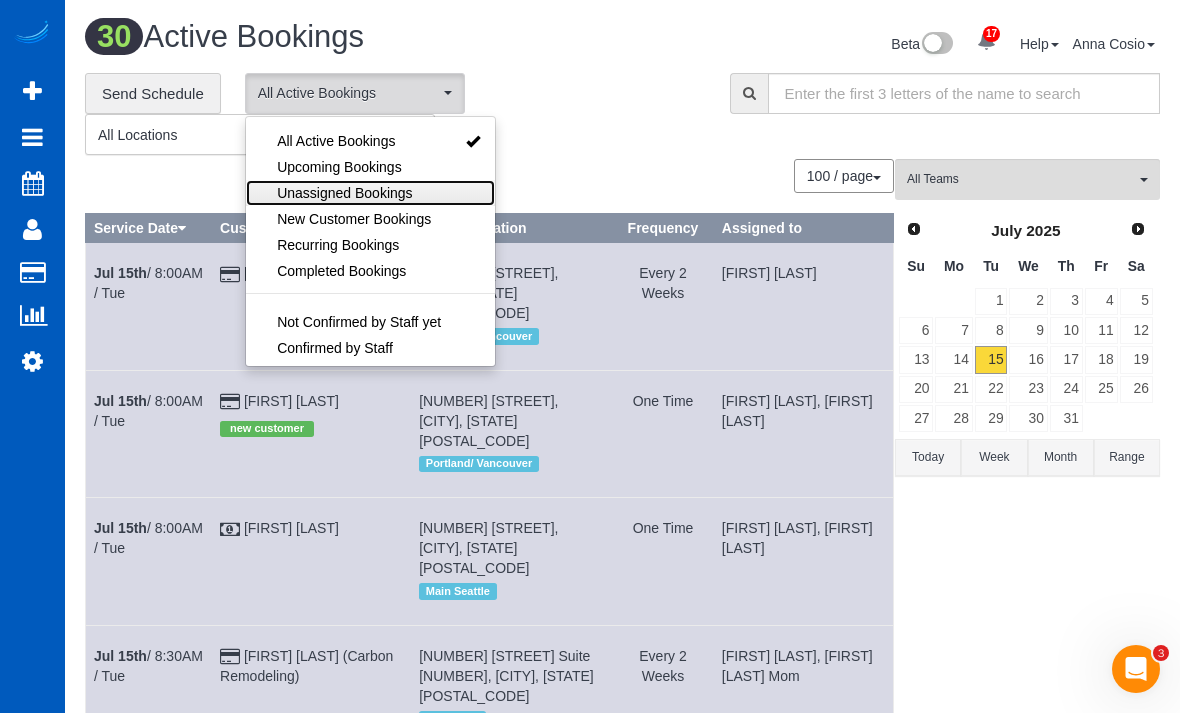 click on "Unassigned Bookings" at bounding box center (370, 193) 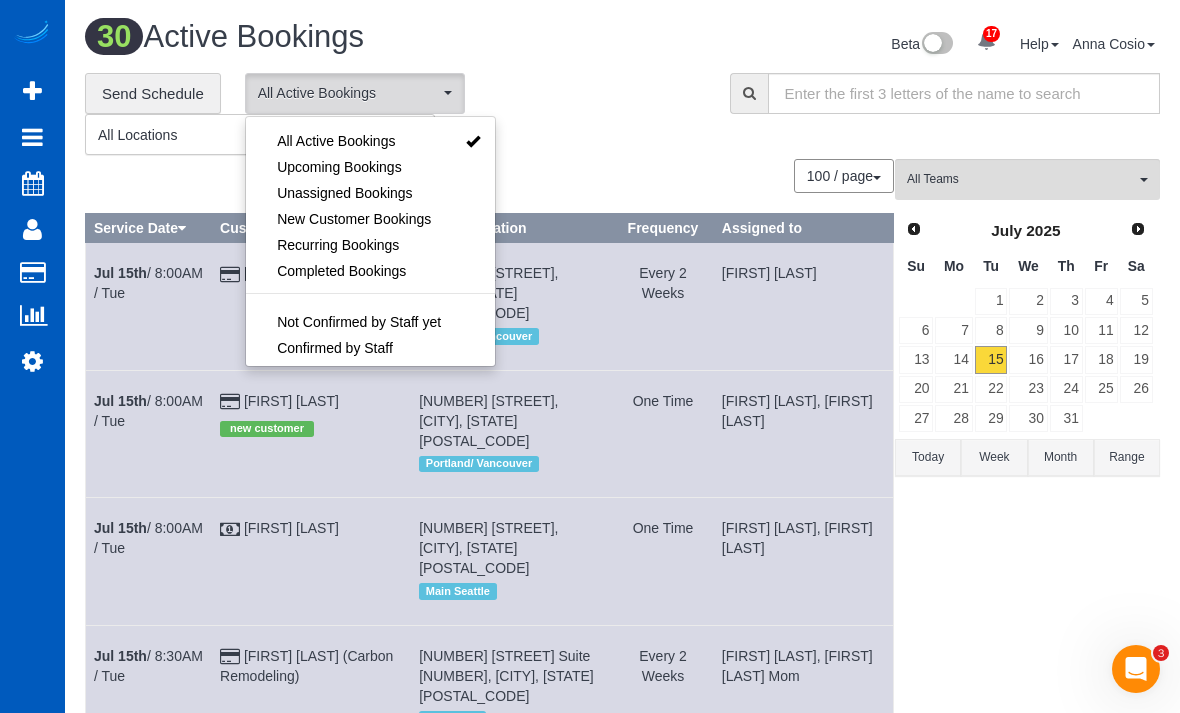 select on "**********" 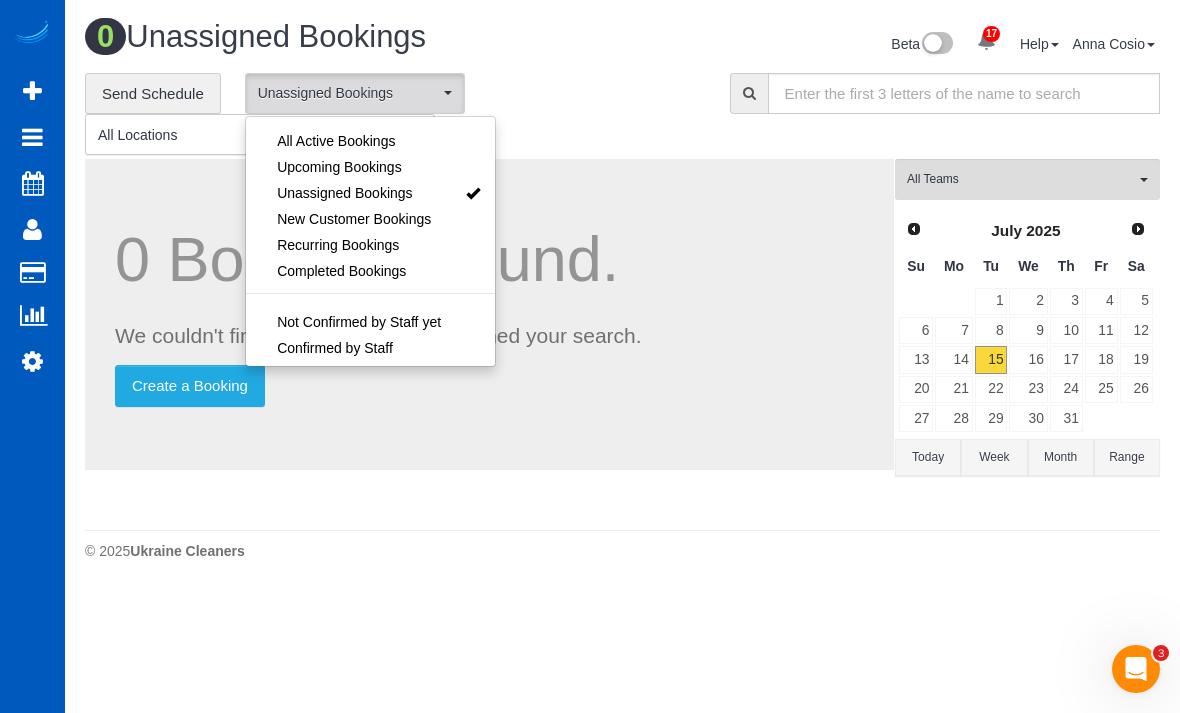 click at bounding box center (590, 356) 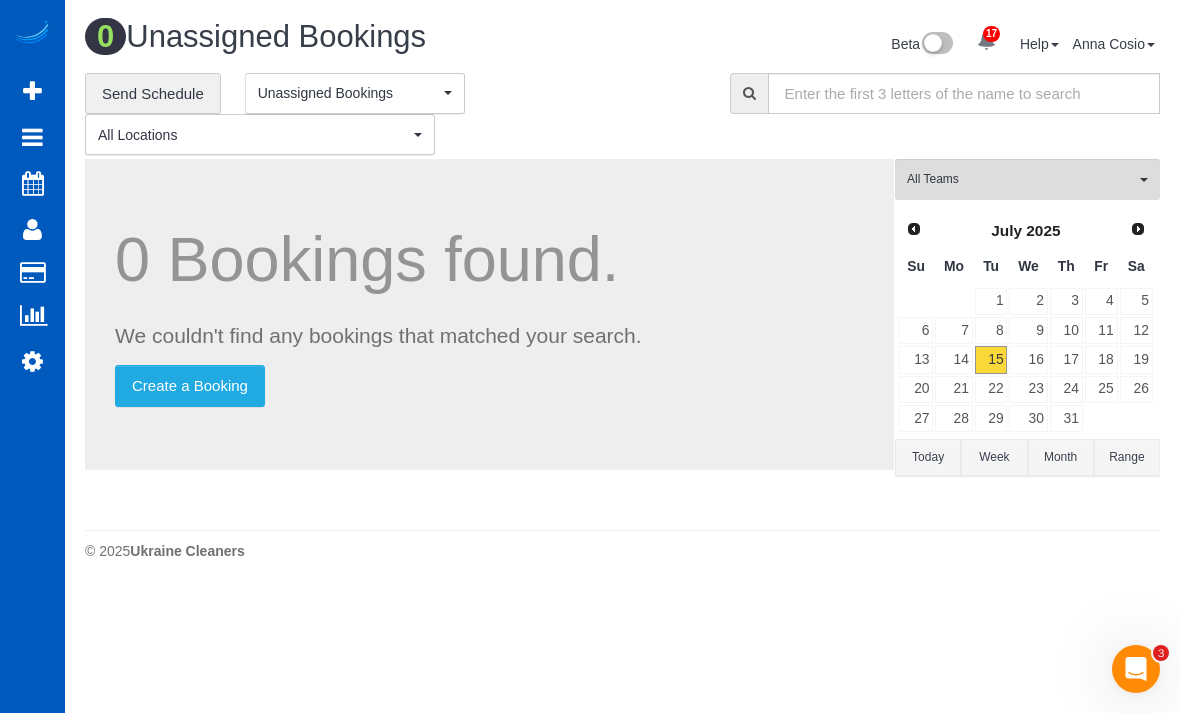 click on "9" at bounding box center (1028, 330) 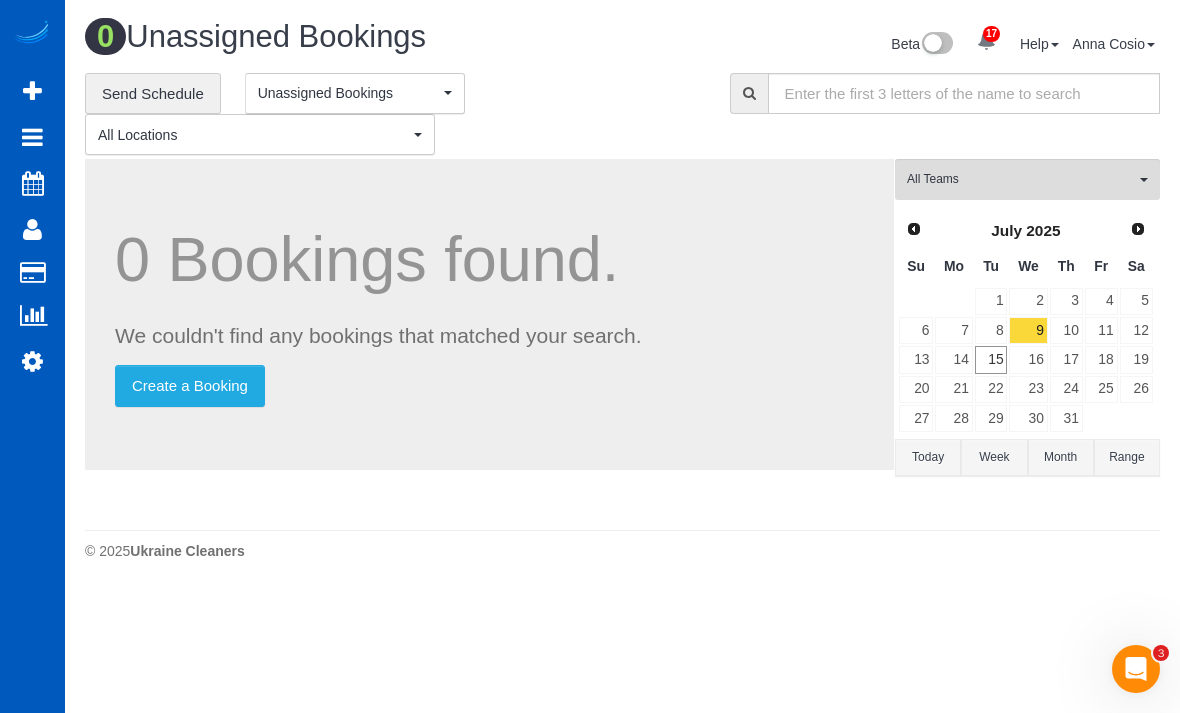 click on "16" at bounding box center (1028, 359) 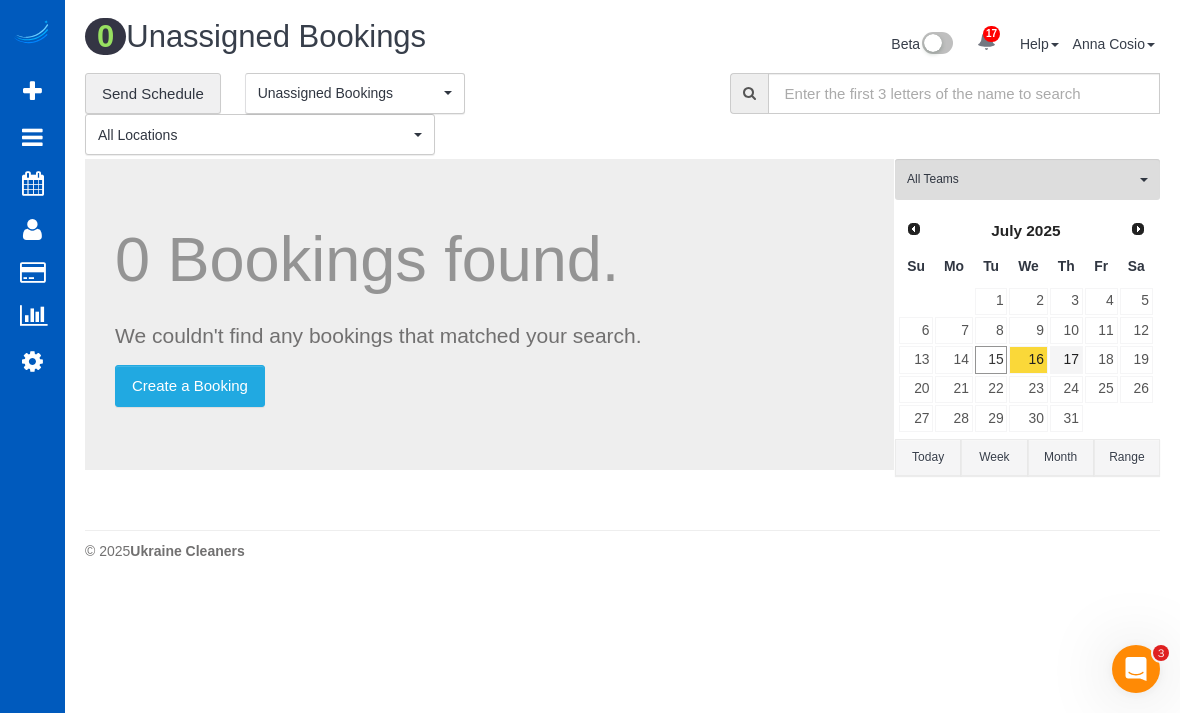 click on "17" at bounding box center (1066, 359) 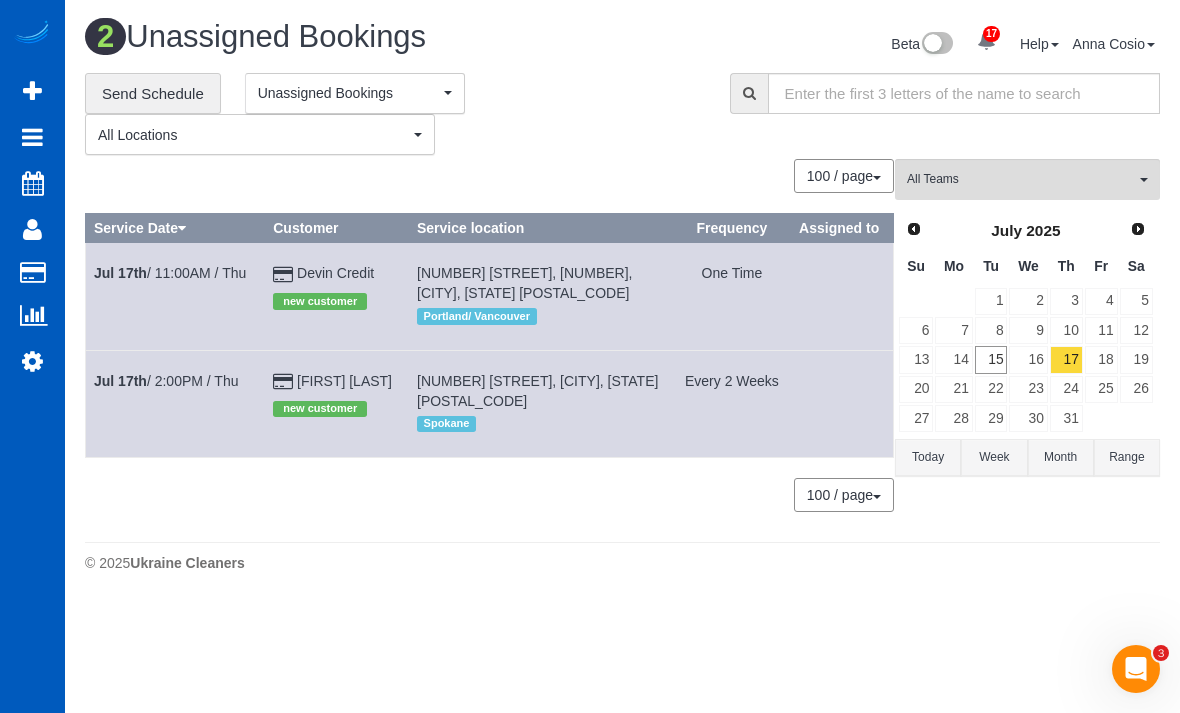 click on "Jul 17th
/ 2:00PM / Thu" at bounding box center (166, 381) 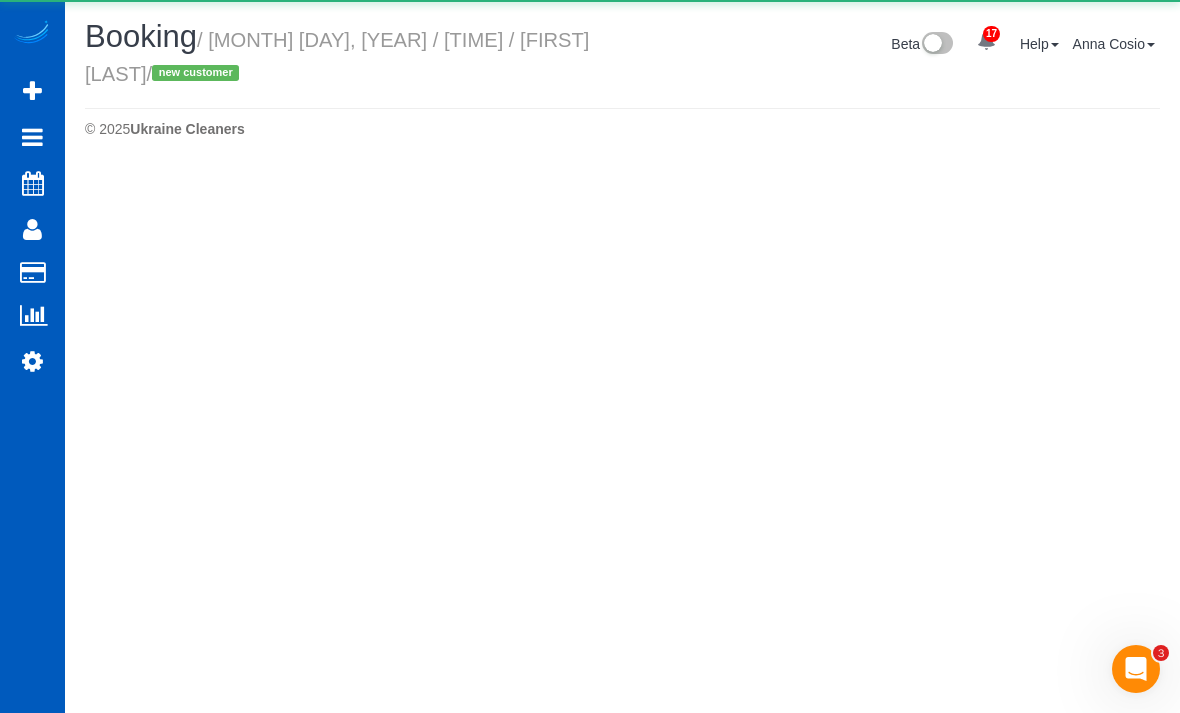 select on "WA" 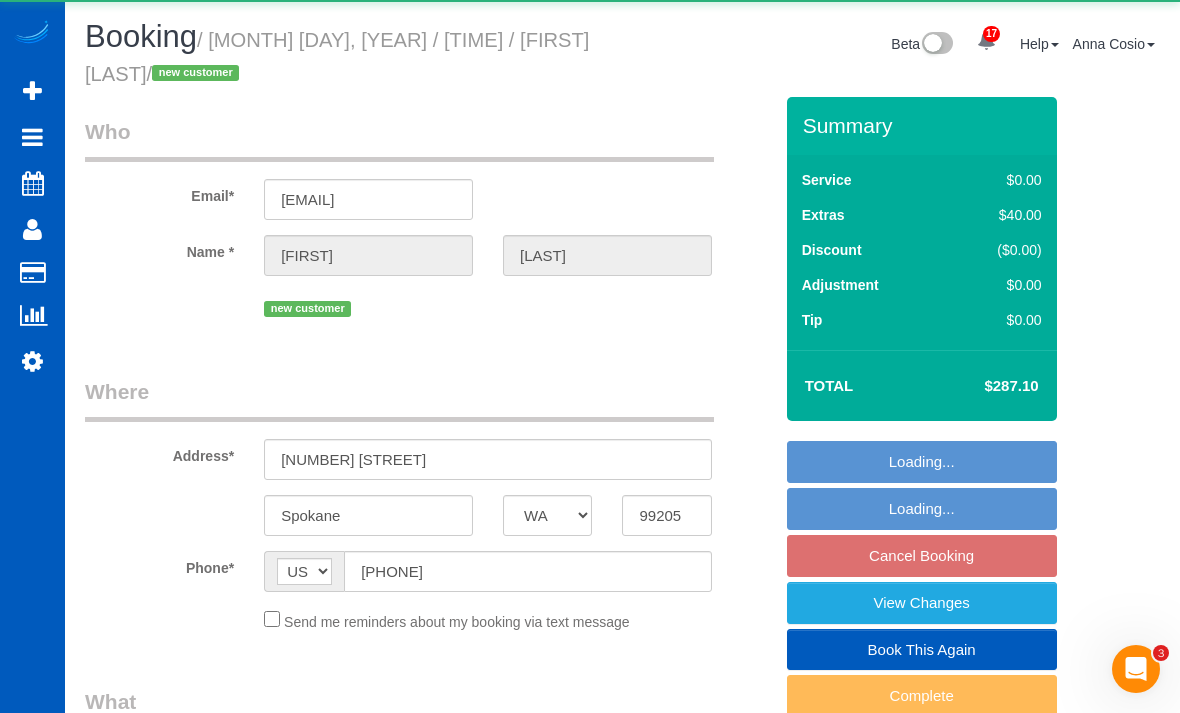 select on "object:11172" 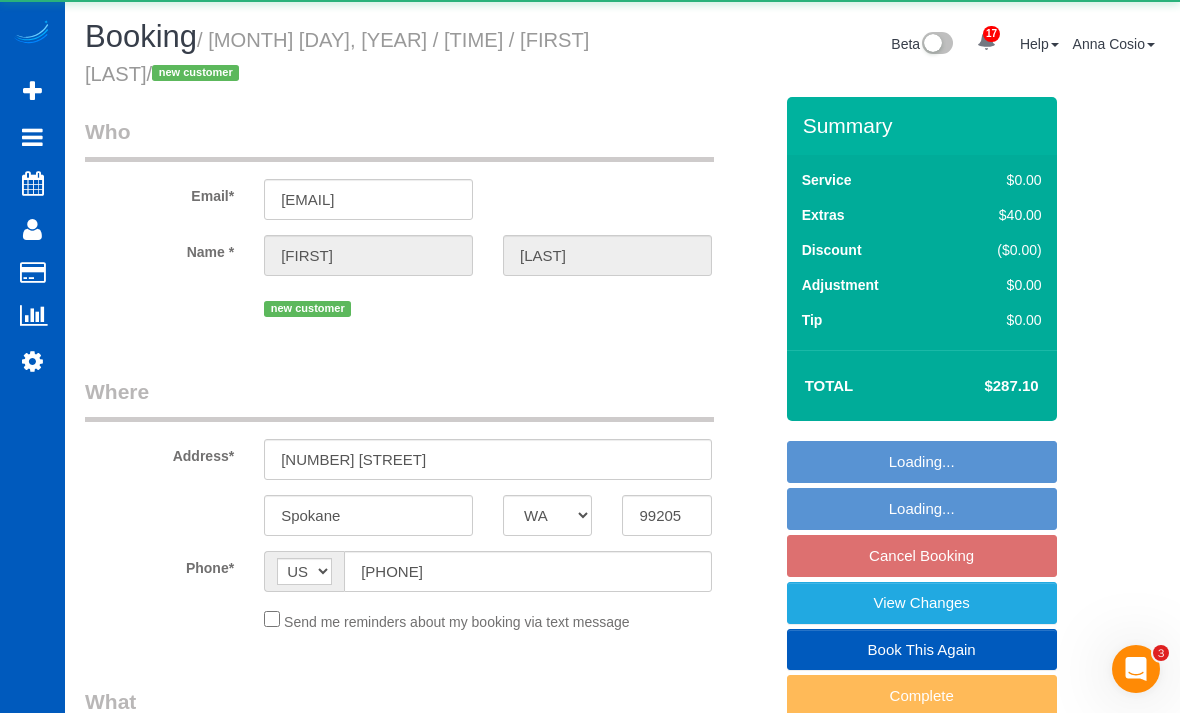 select on "string:fspay-36e2d9ec-f58d-4c82-80b6-091e74dcca32" 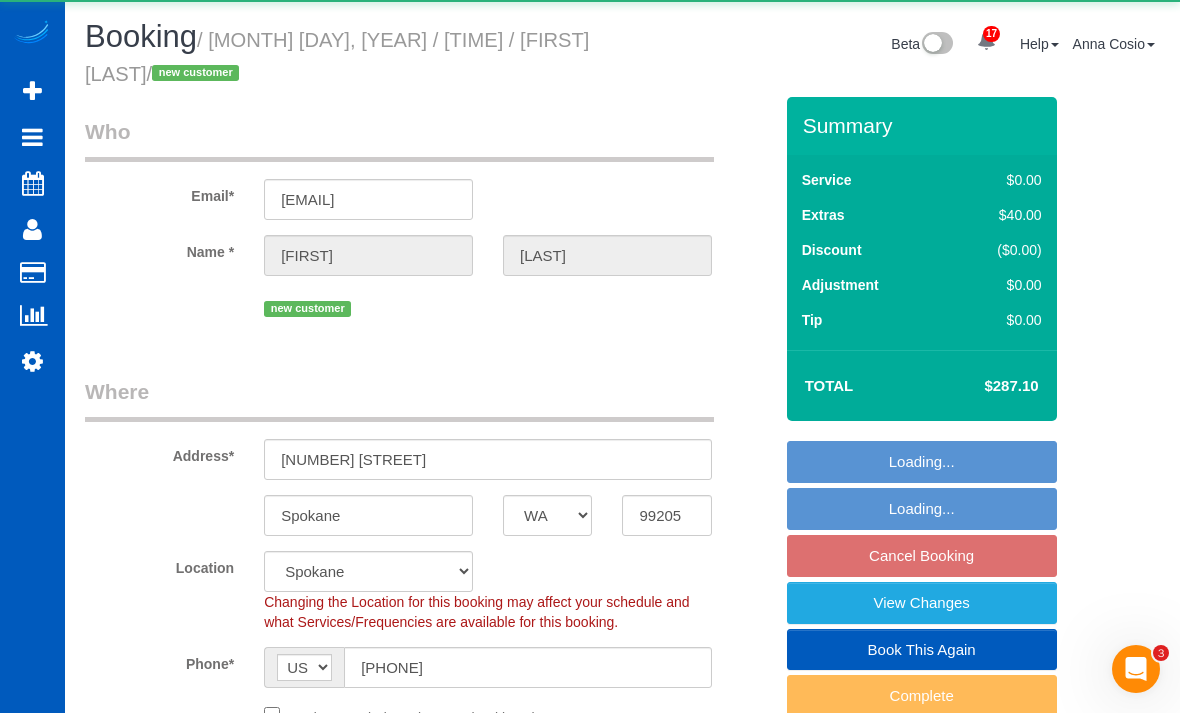 select on "object:11542" 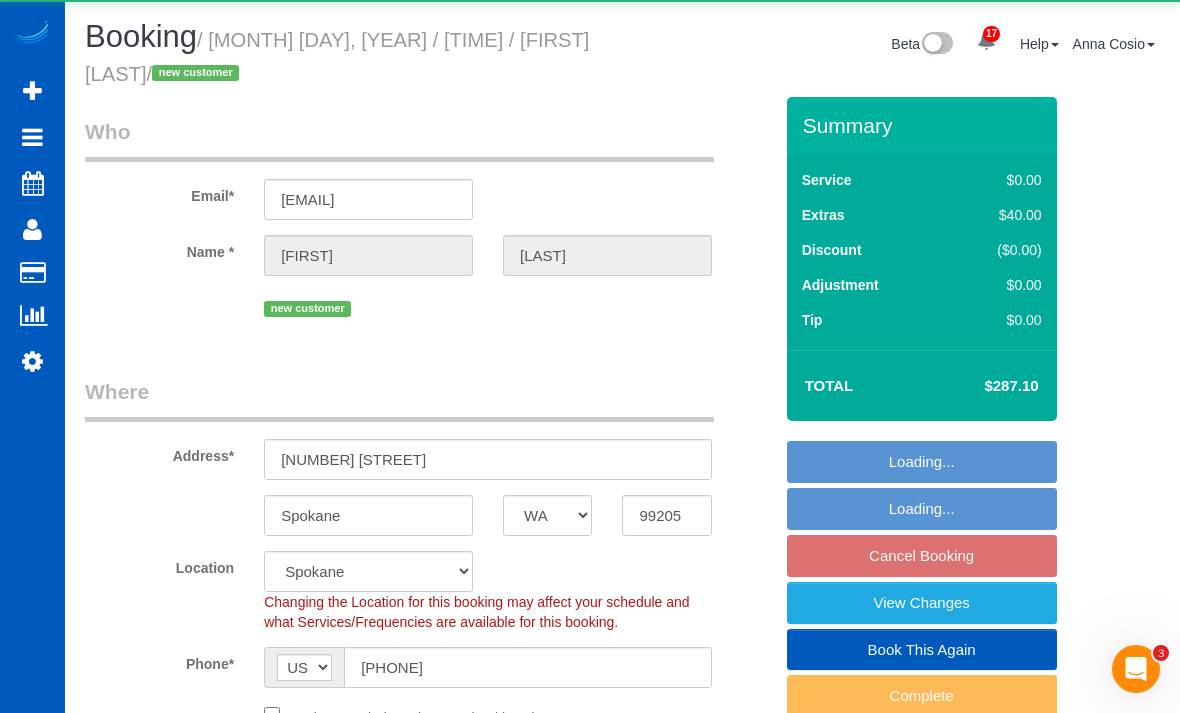 select on "199" 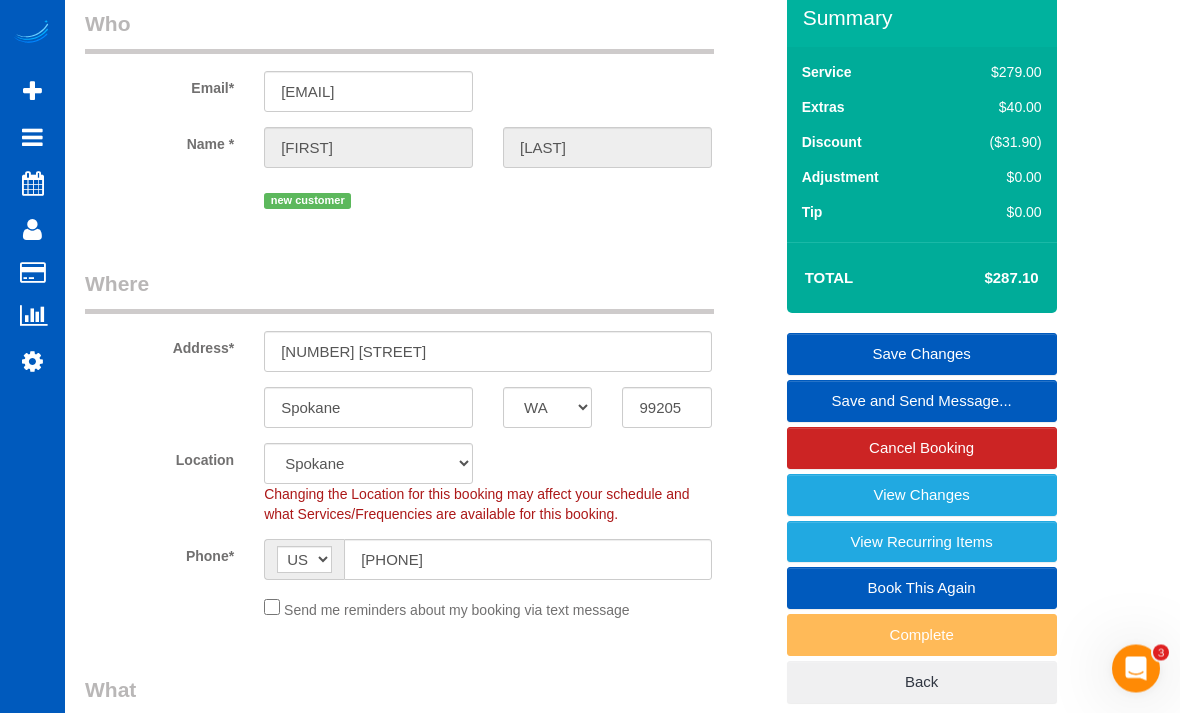 scroll, scrollTop: 108, scrollLeft: 0, axis: vertical 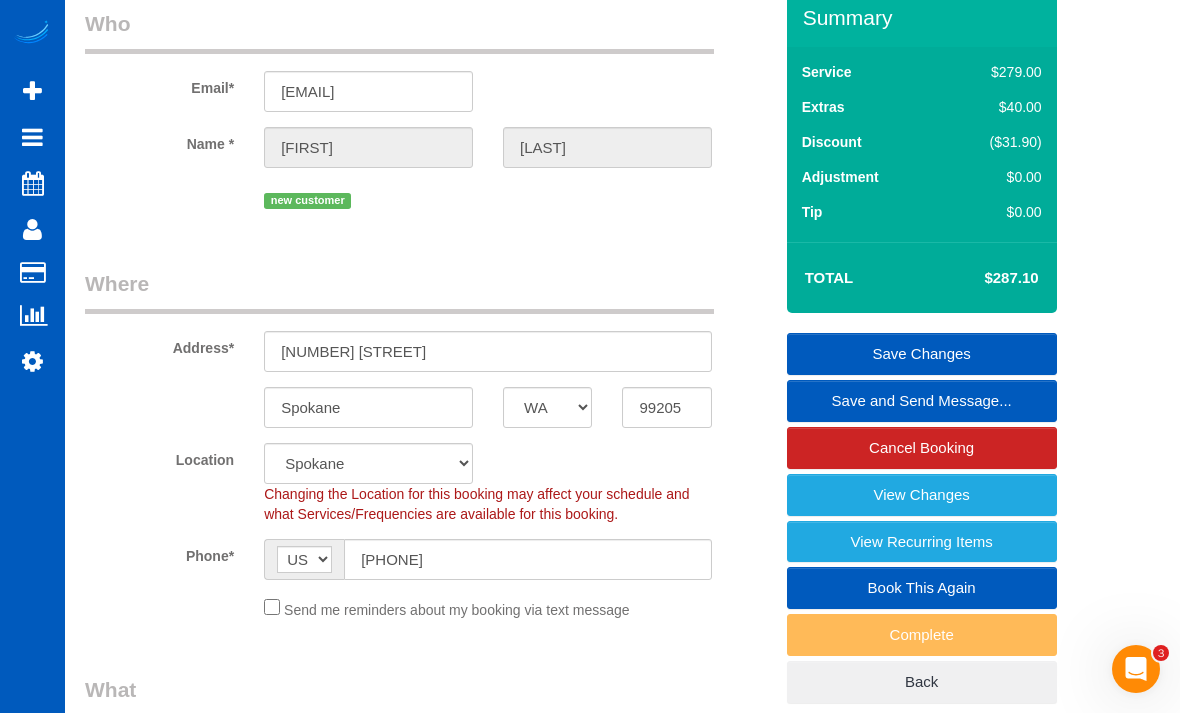 click on "View Changes" at bounding box center (922, 495) 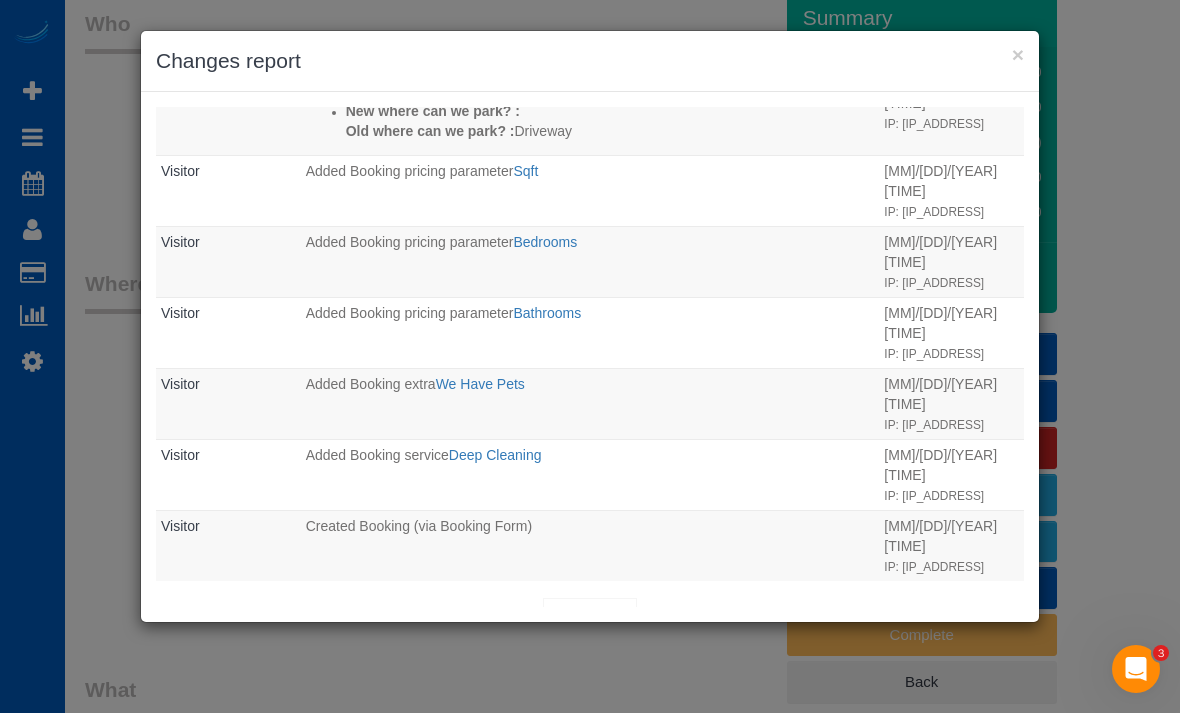 scroll, scrollTop: 419, scrollLeft: 0, axis: vertical 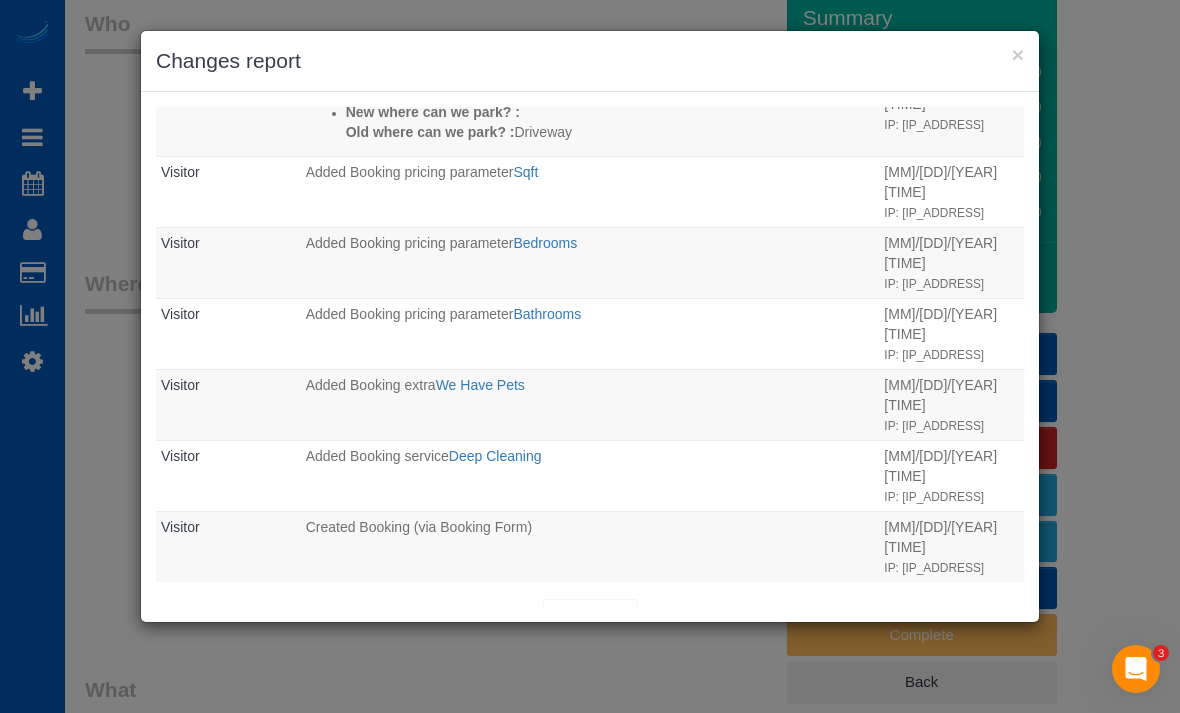 click on "×" at bounding box center (1018, 54) 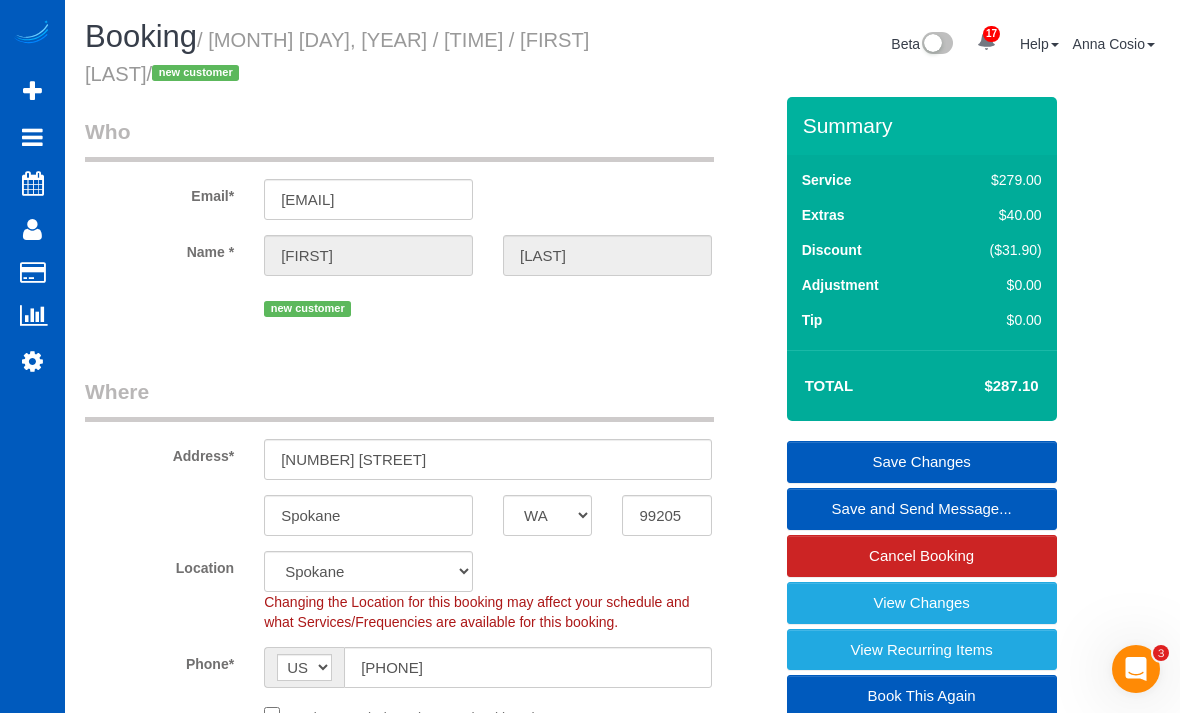 scroll, scrollTop: 8, scrollLeft: 0, axis: vertical 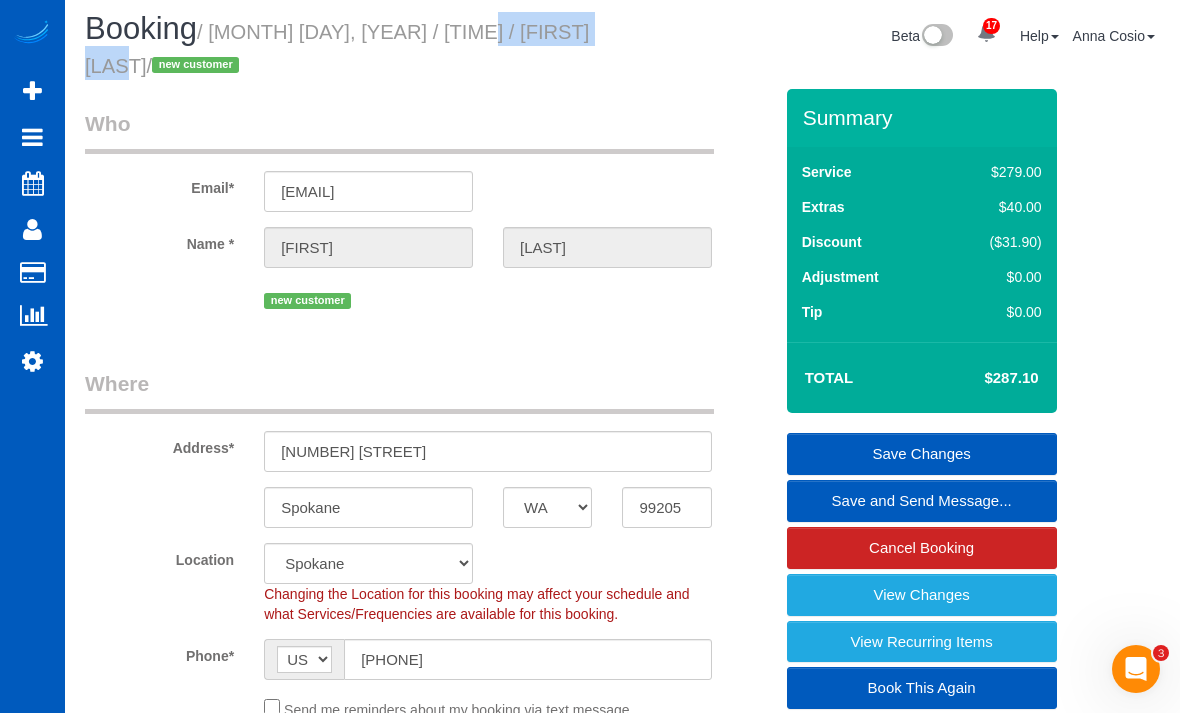 click on "Name *" at bounding box center [159, 240] 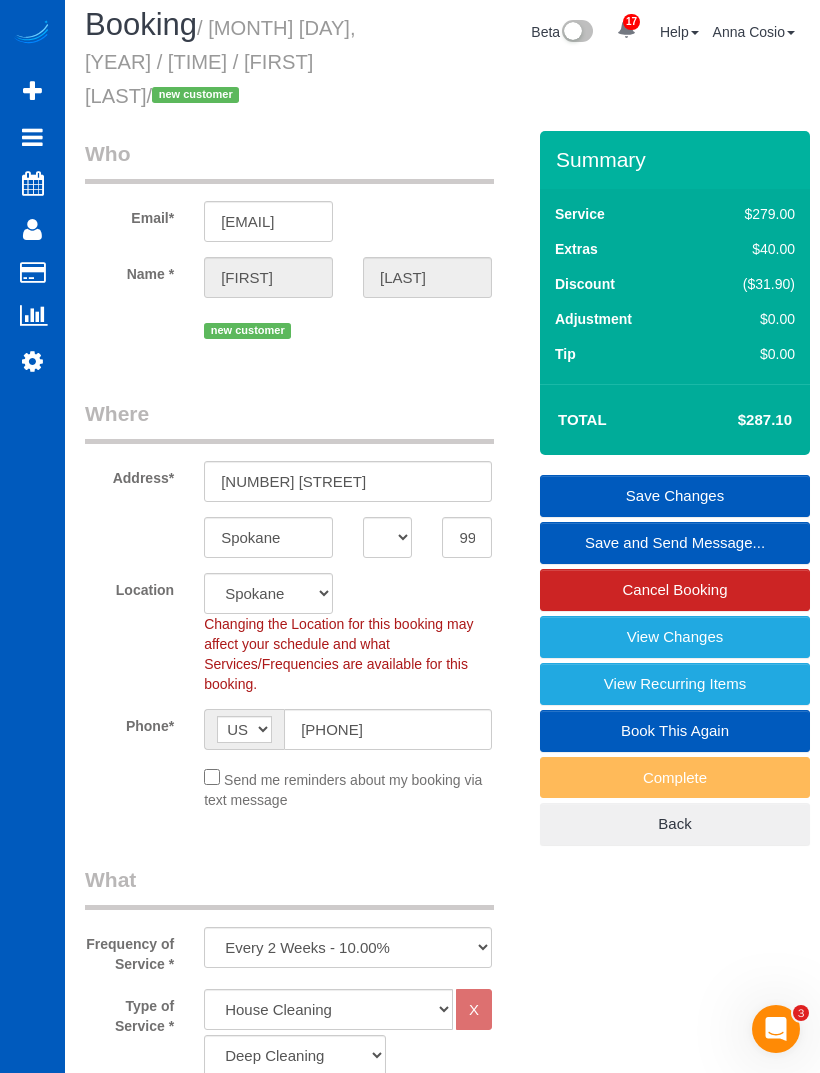 scroll, scrollTop: 7, scrollLeft: 0, axis: vertical 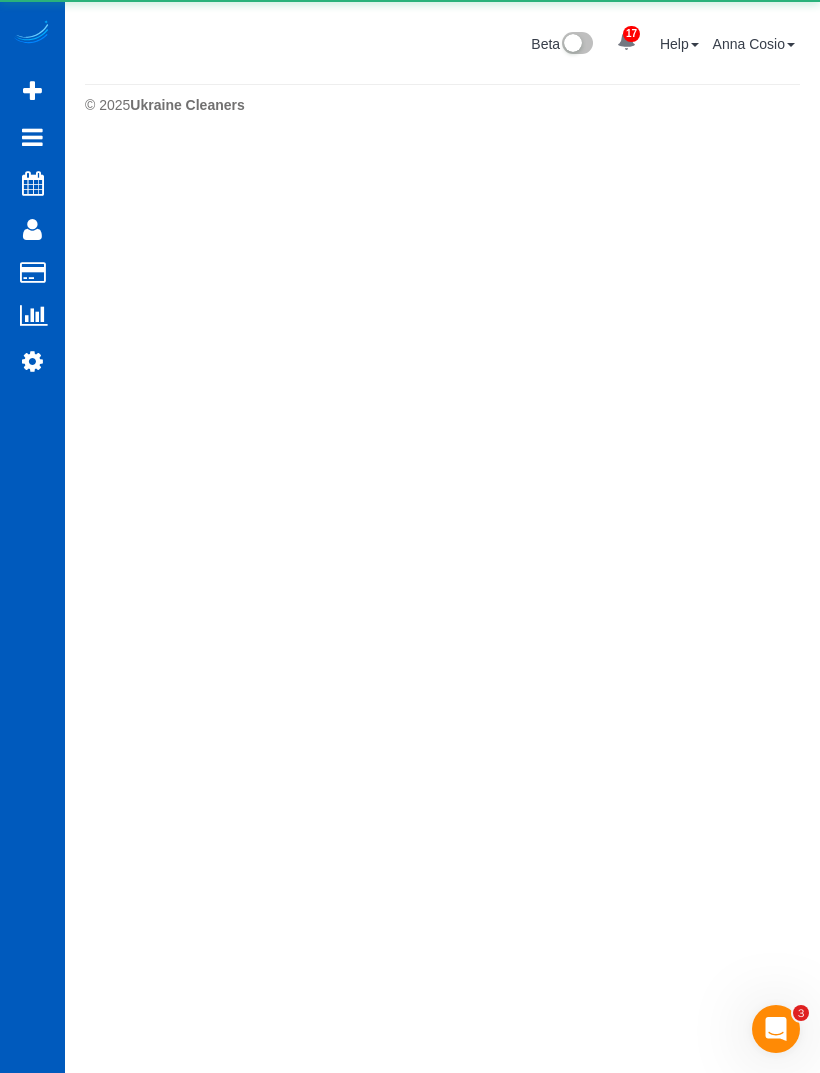 select on "**********" 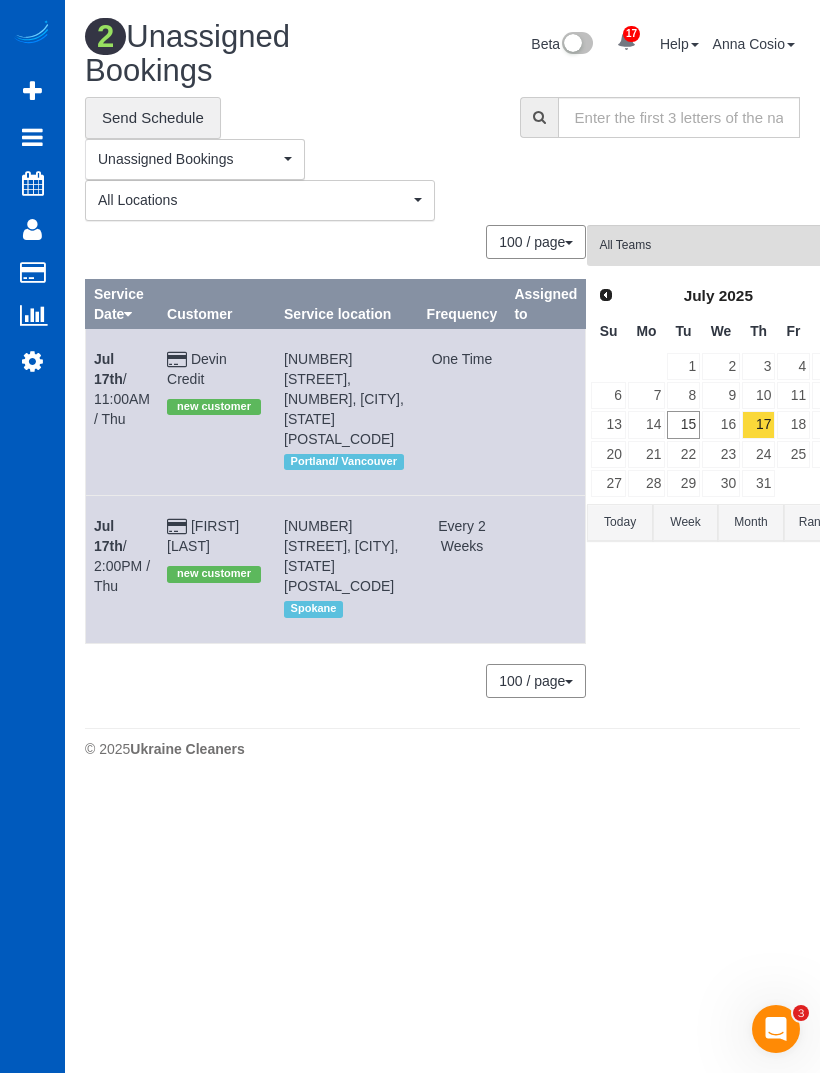 click on "© 2025
Ukraine Cleaners" at bounding box center (442, 748) 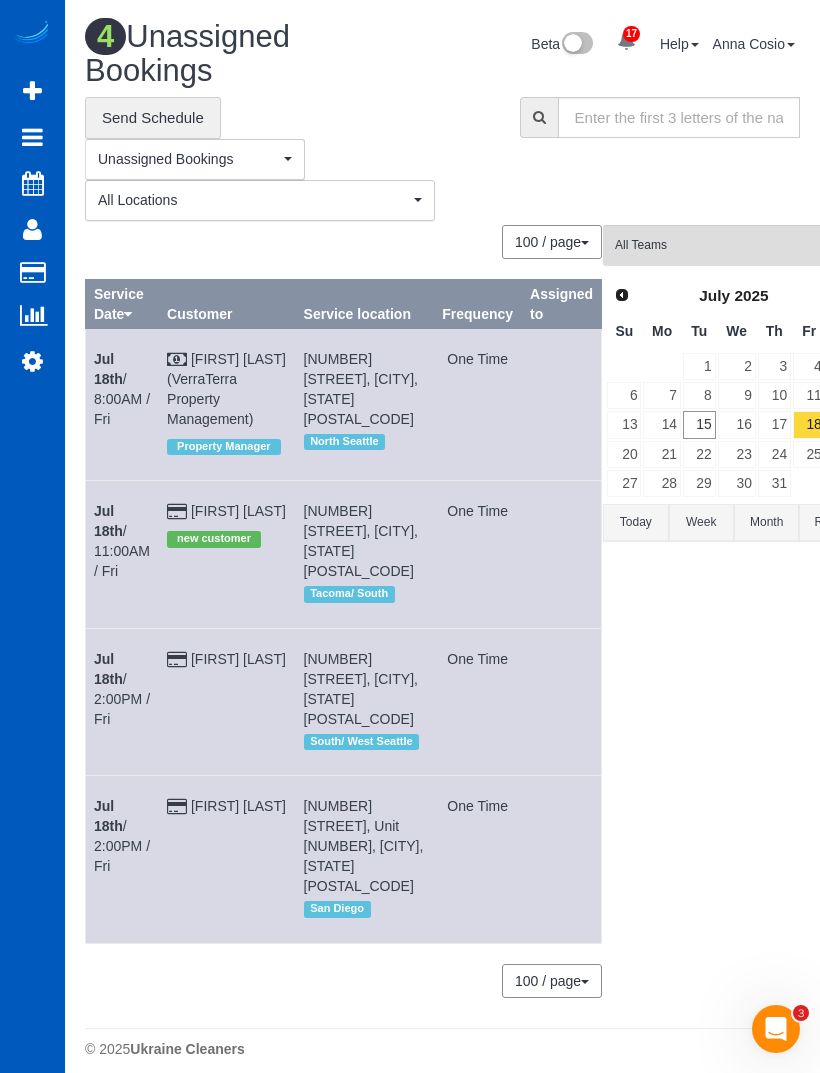 click on "[MONTH] [DAY]th
/ [TIME] / [DAY_OF_WEEK]" at bounding box center (122, 389) 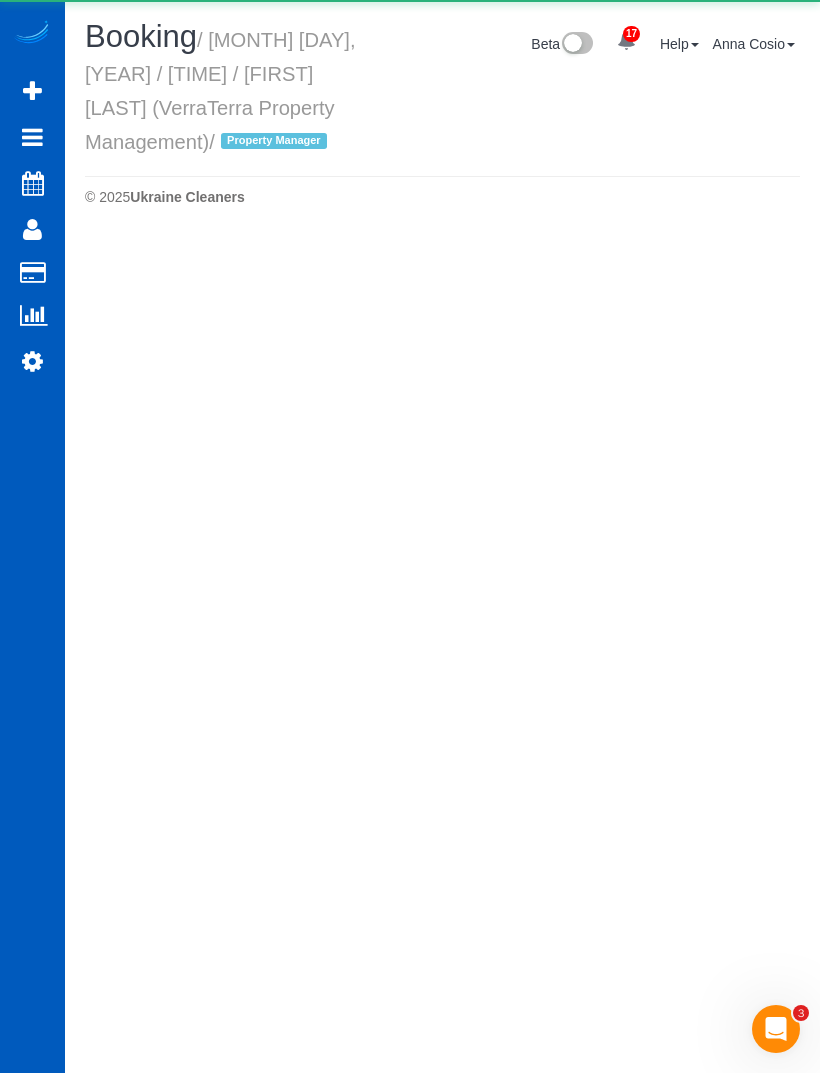 select on "WA" 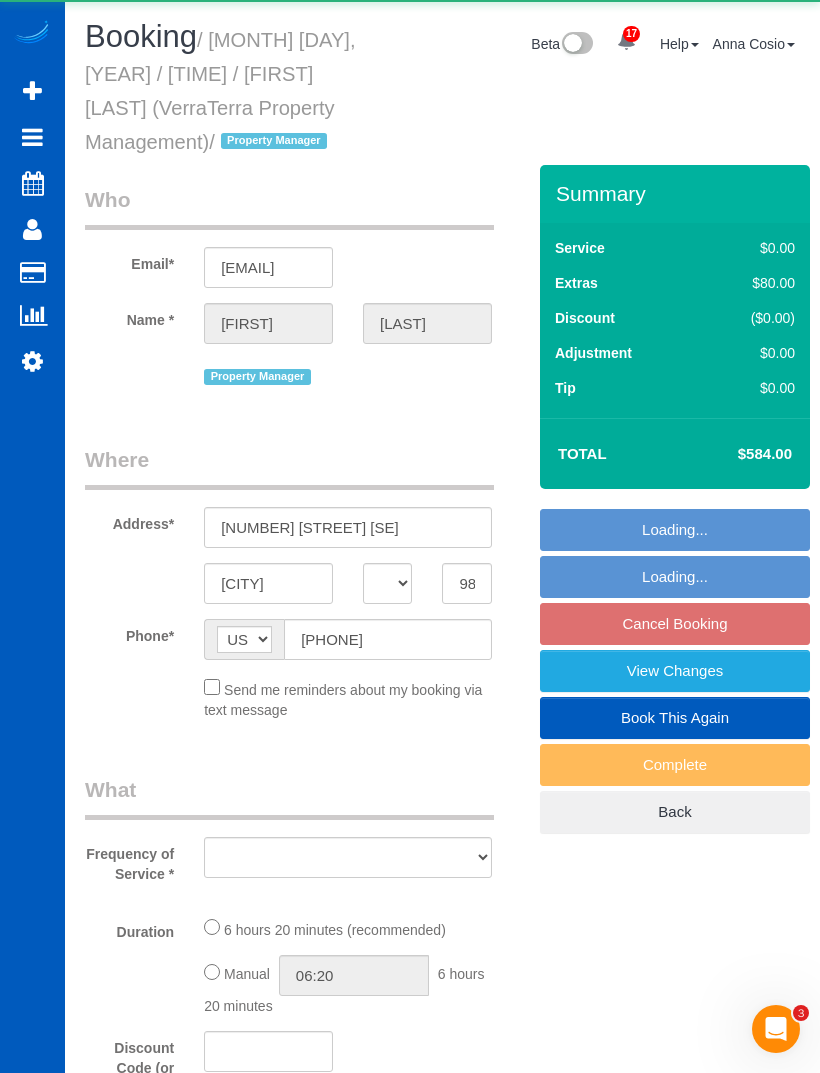 select on "object:12287" 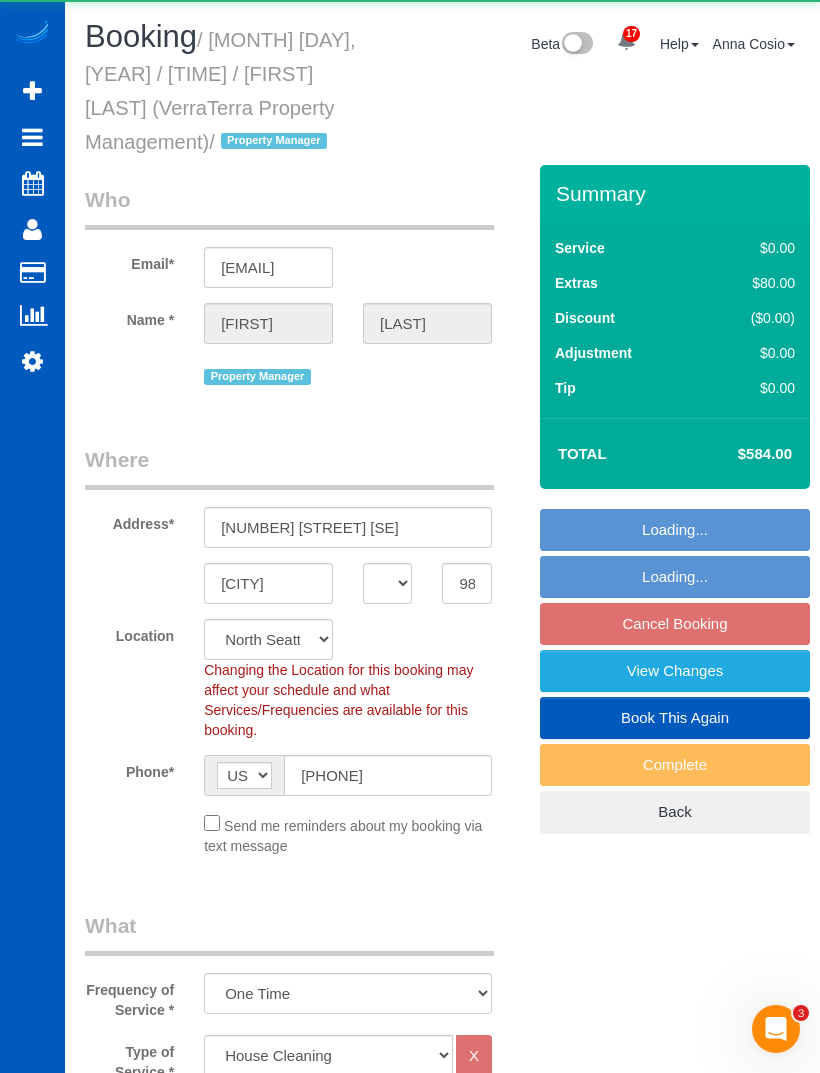 select on "object:12736" 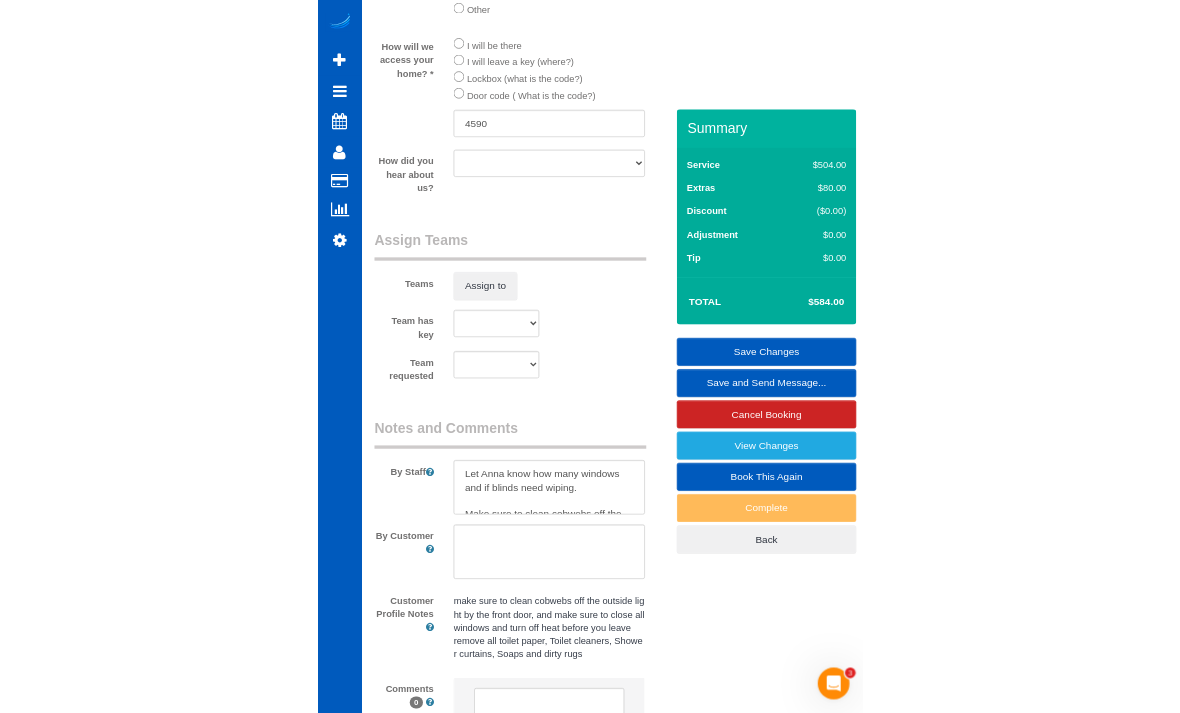 scroll, scrollTop: 2595, scrollLeft: 0, axis: vertical 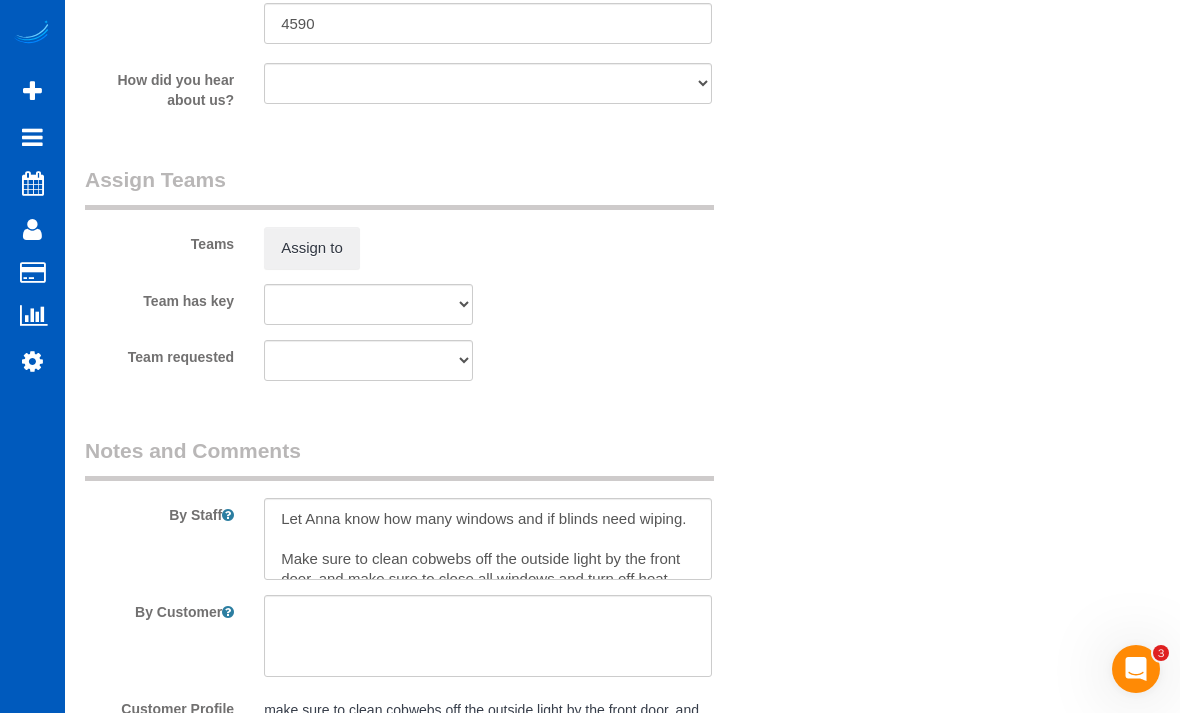 click on "Scheduler" at bounding box center [32, 183] 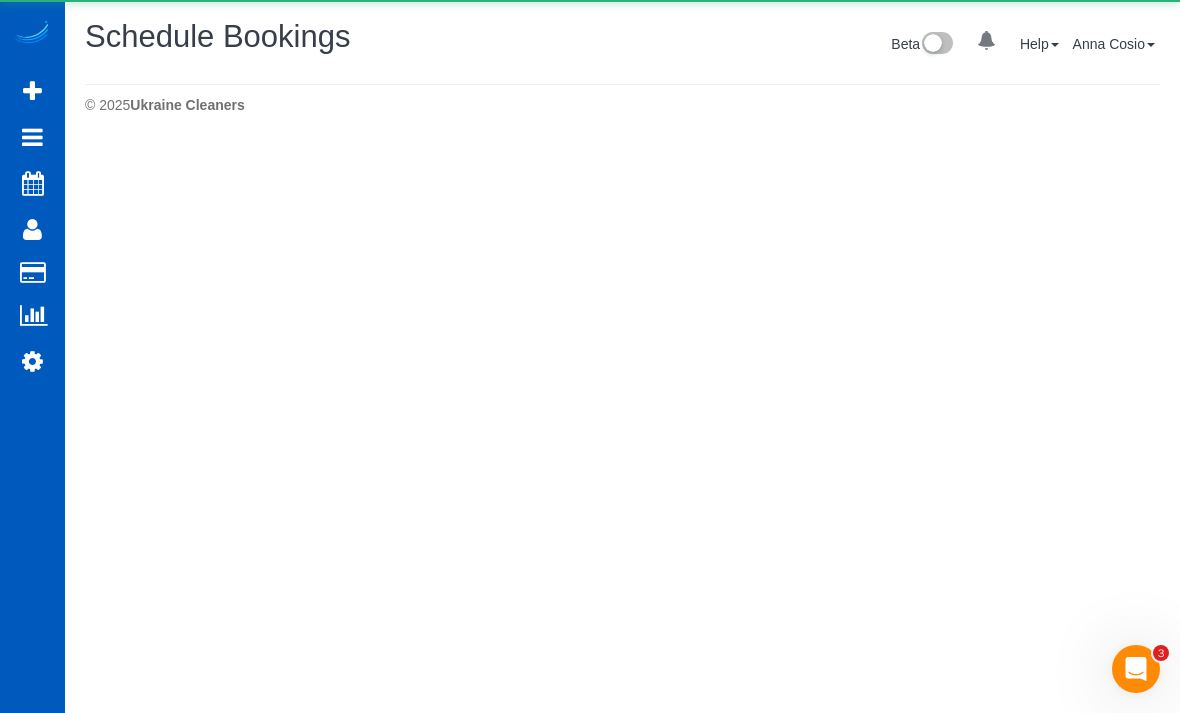 scroll, scrollTop: 0, scrollLeft: 0, axis: both 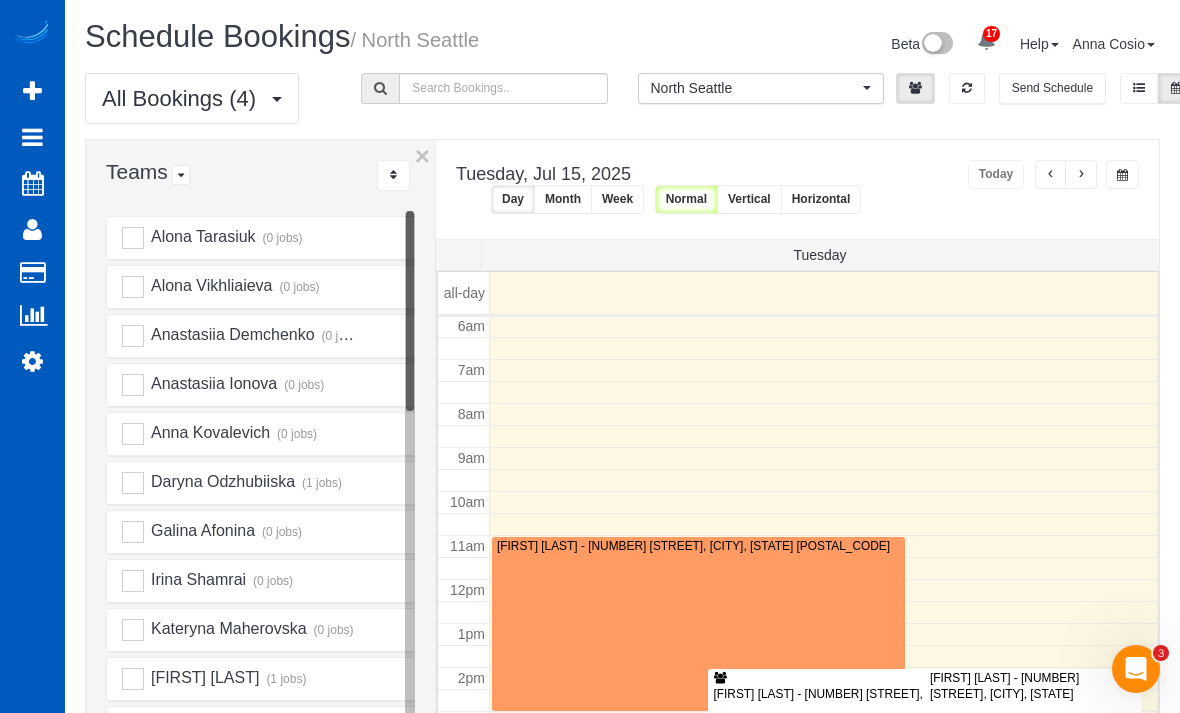 click on "Active Bookings" at bounding box center [190, 181] 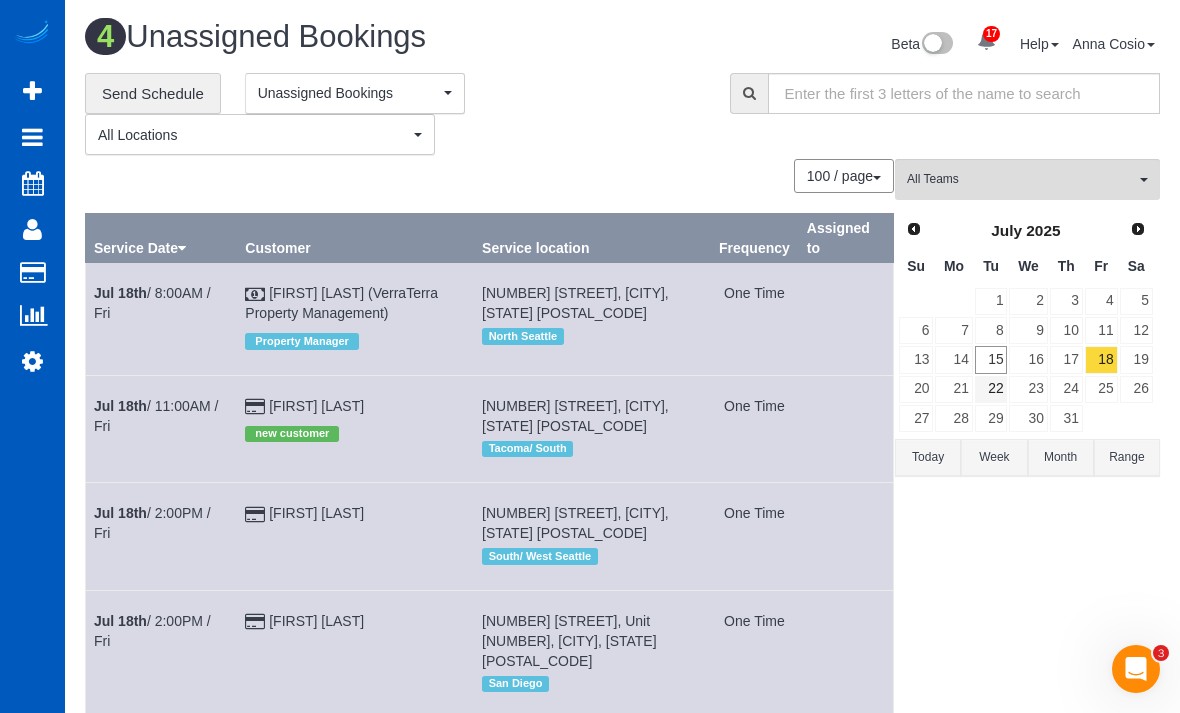 click on "22" at bounding box center [991, 389] 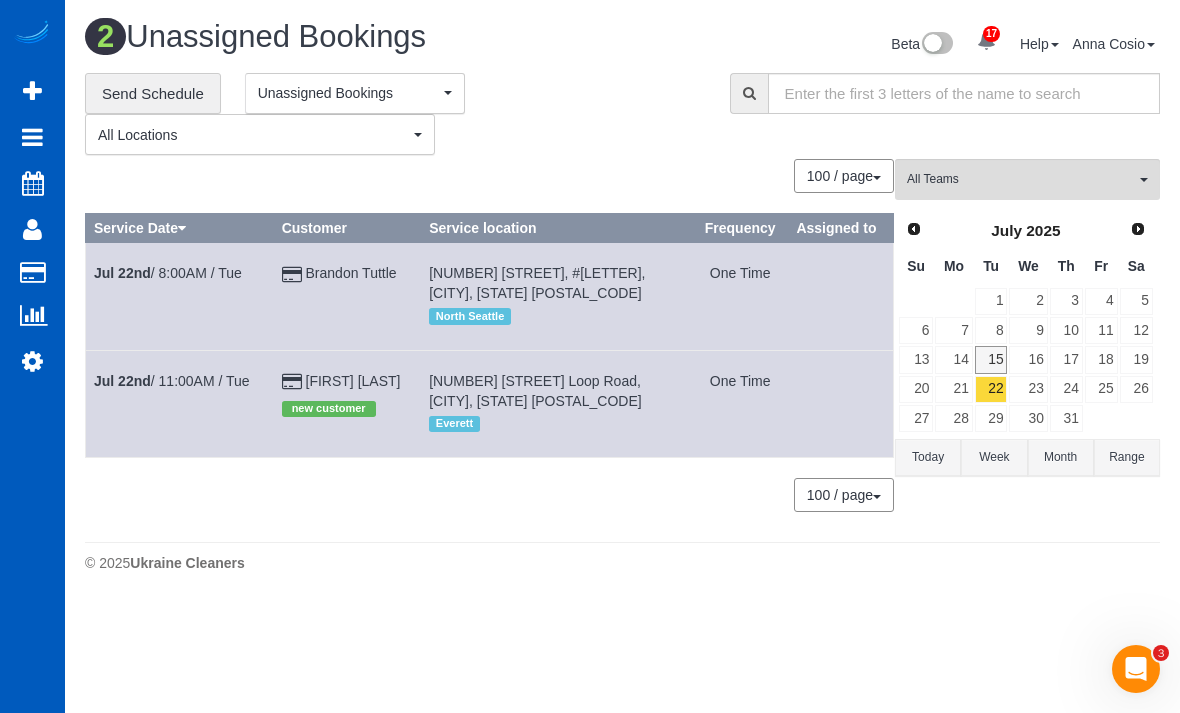 click on "15" at bounding box center [991, 359] 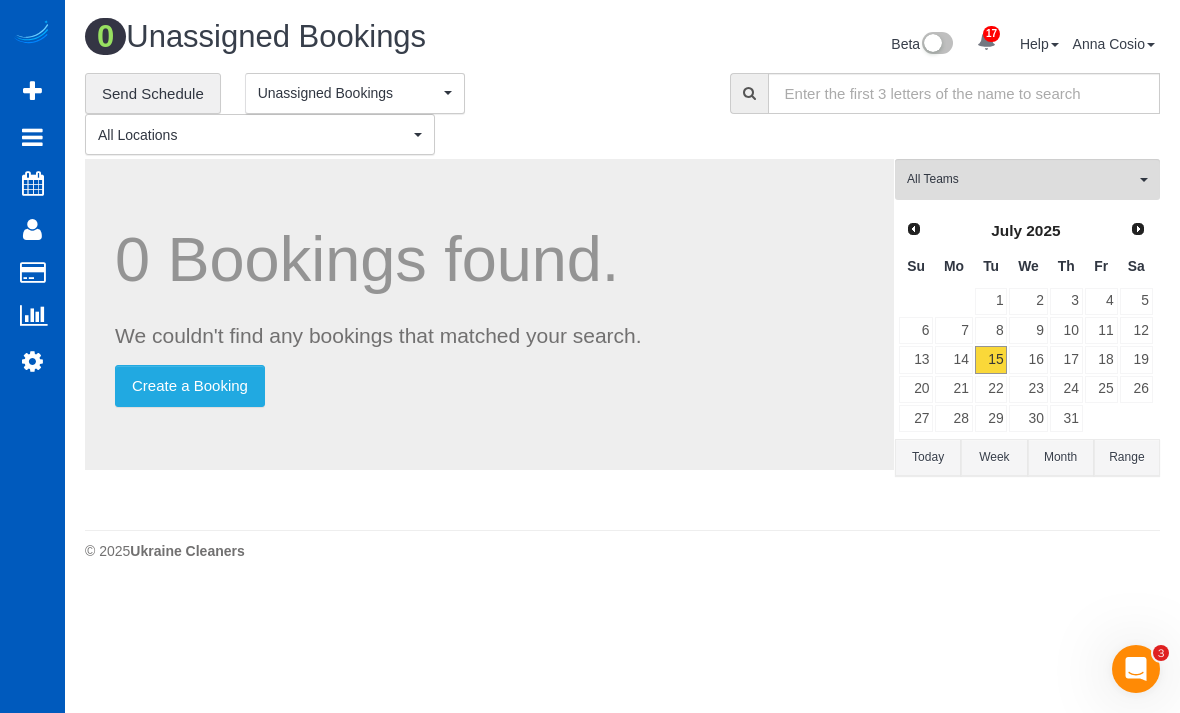 click on "Unassigned Bookings" at bounding box center (348, 93) 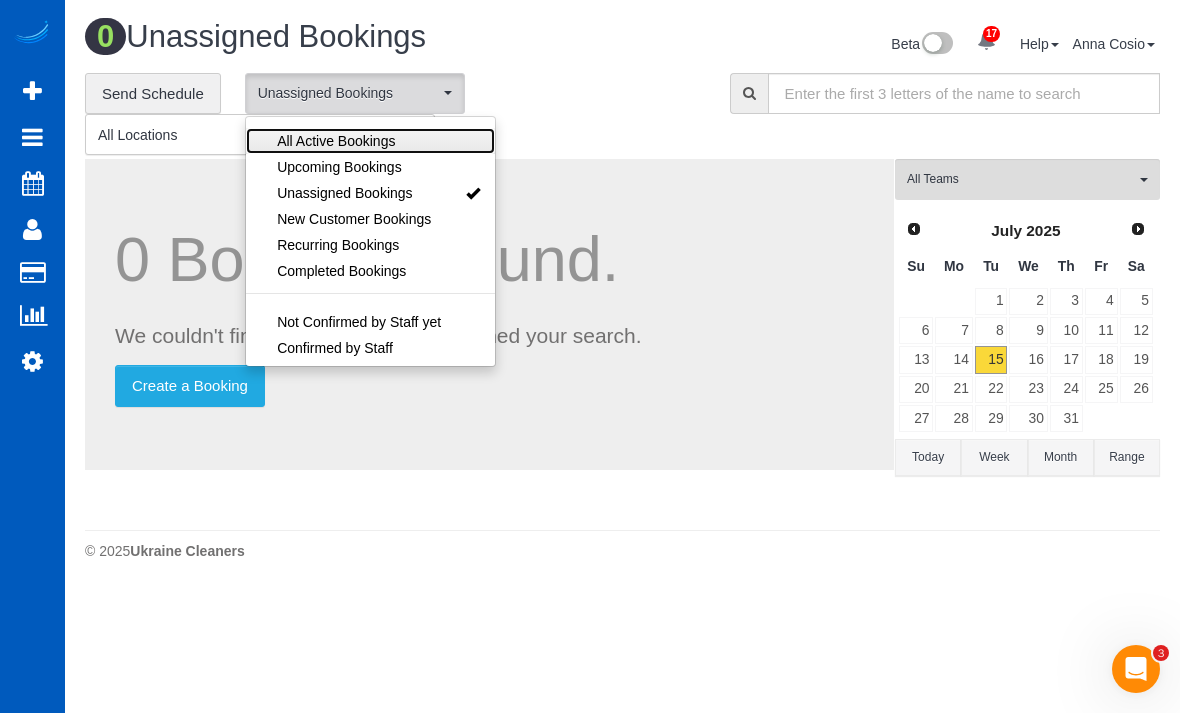 click on "All Active Bookings" at bounding box center [336, 141] 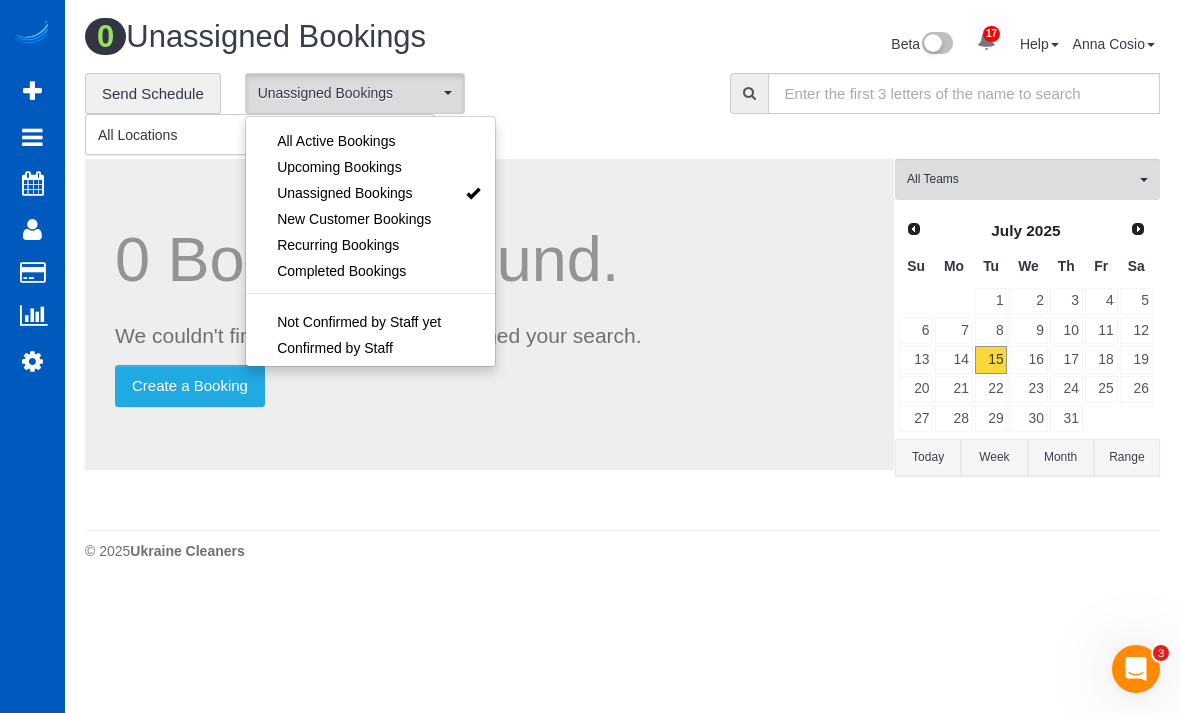 select on "***" 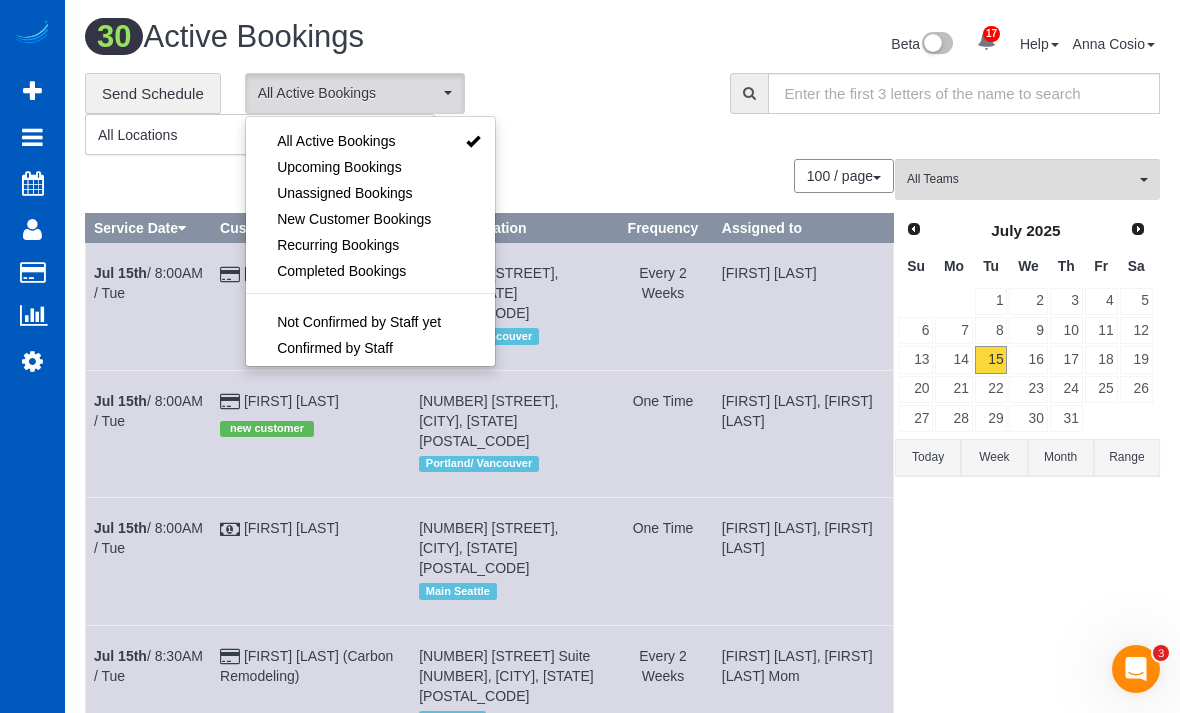 click at bounding box center (590, 356) 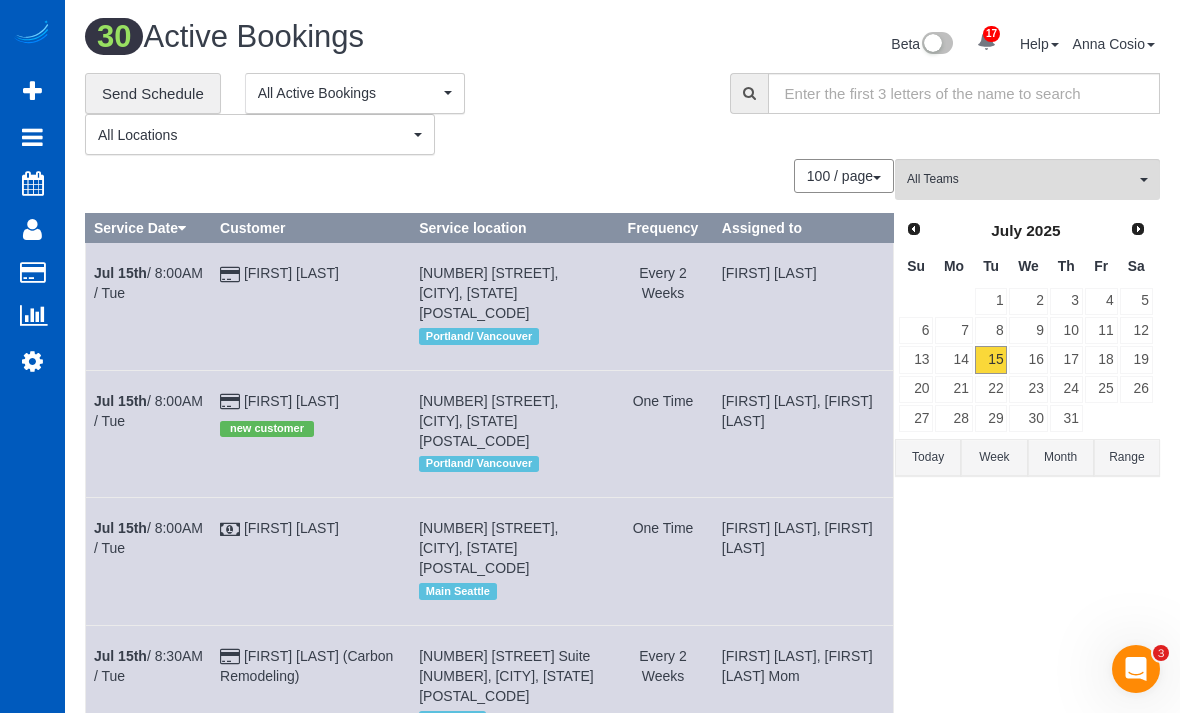 click on "All Locations" at bounding box center (253, 135) 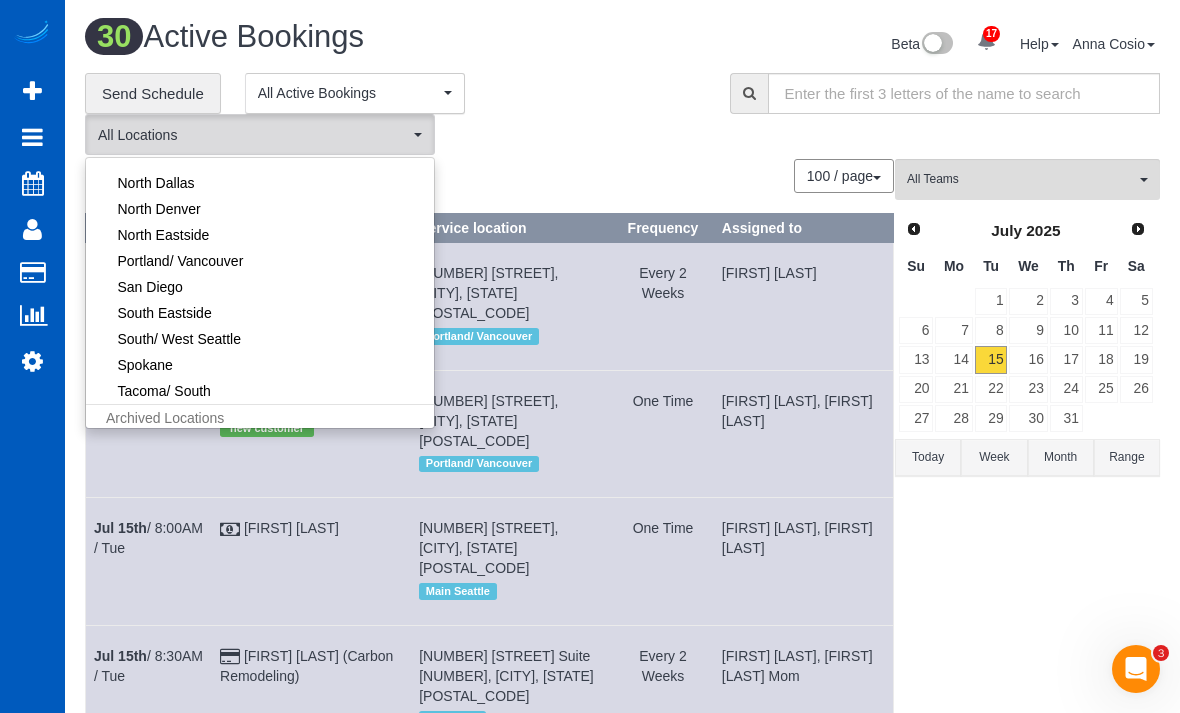 scroll, scrollTop: 203, scrollLeft: 0, axis: vertical 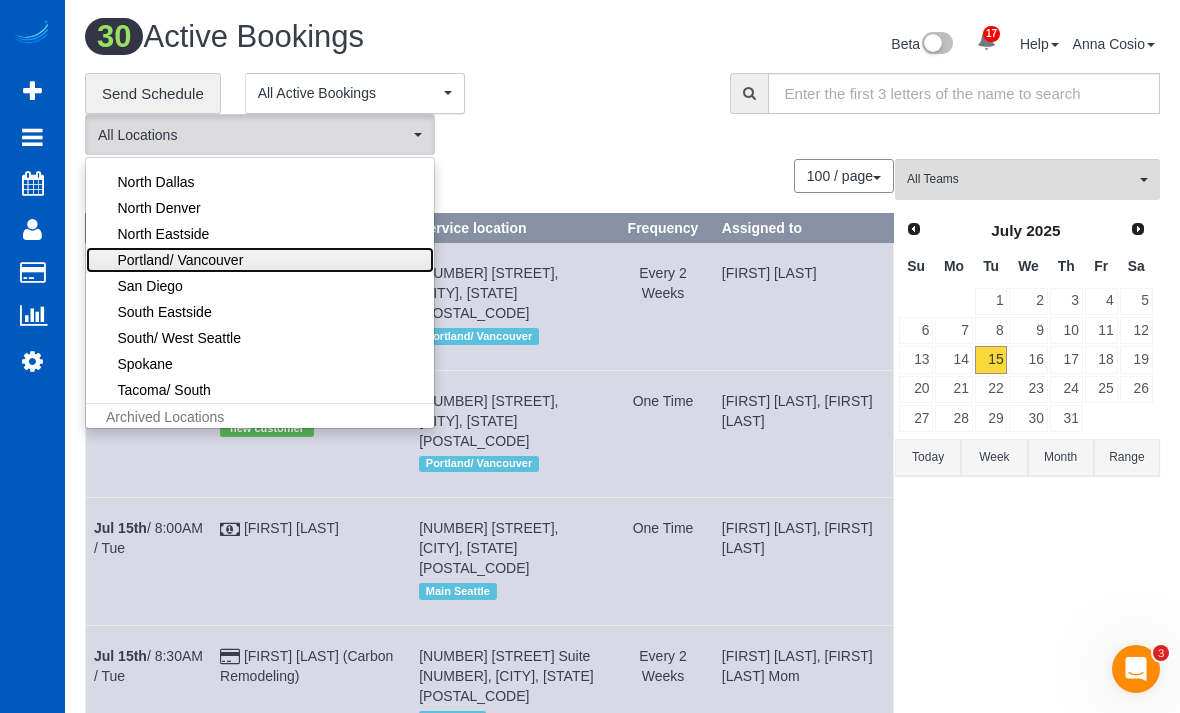 click on "Portland/ Vancouver" at bounding box center (260, 260) 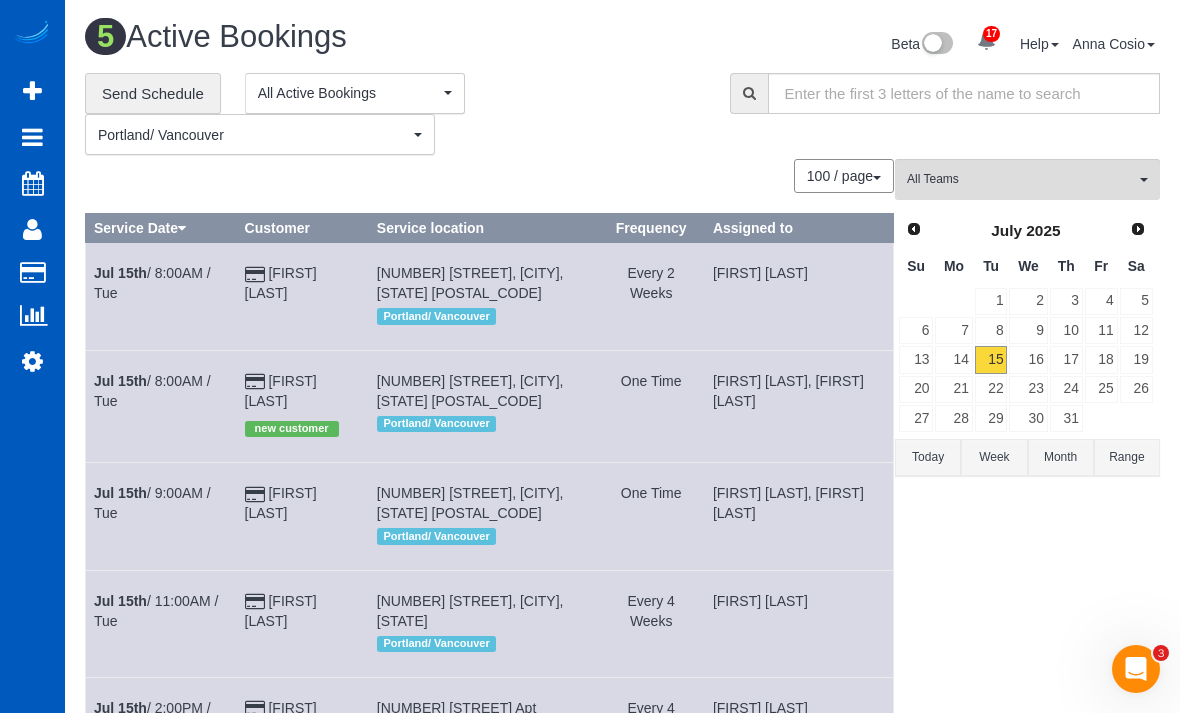 scroll, scrollTop: 3, scrollLeft: 0, axis: vertical 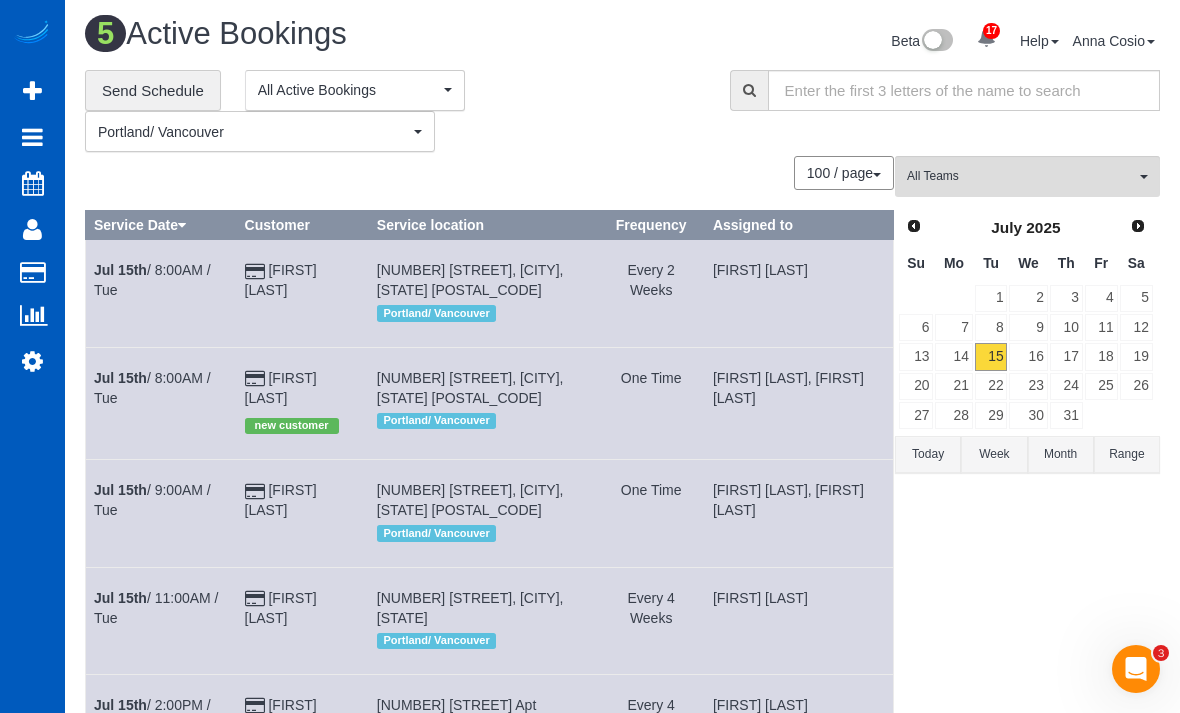 click on "[MONTH] [DAY]th
/ [TIME] / [DAY_OF_WEEK]" at bounding box center (152, 388) 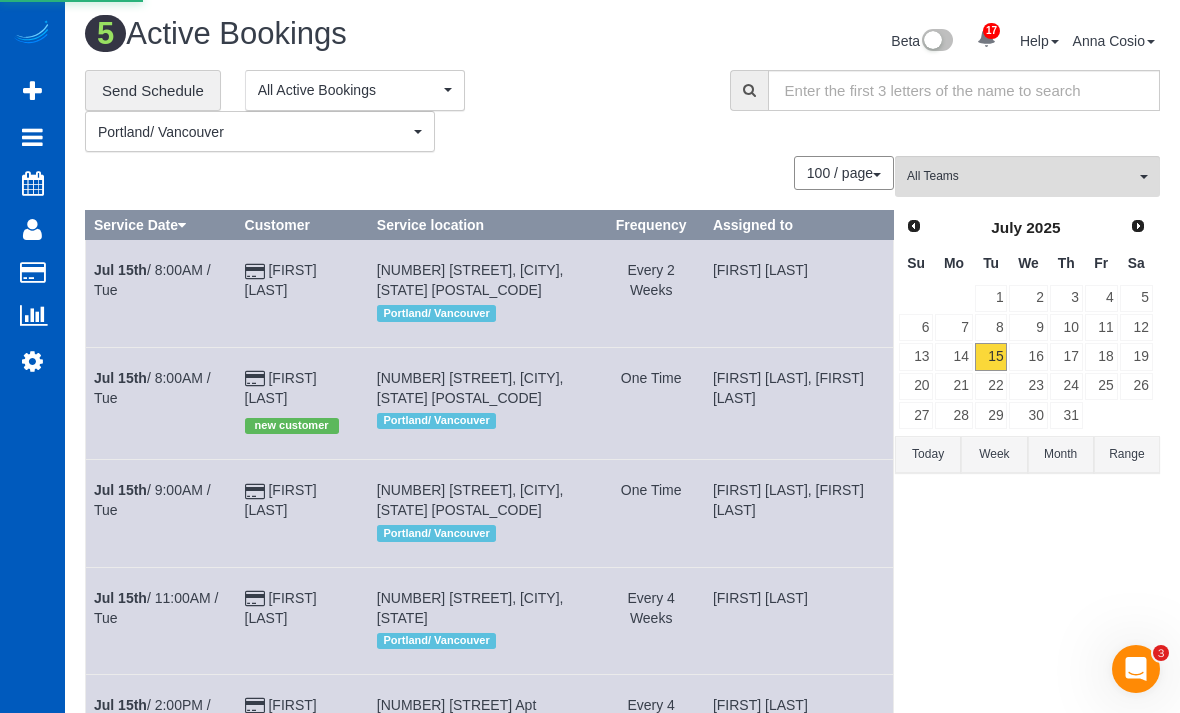 scroll, scrollTop: 0, scrollLeft: 0, axis: both 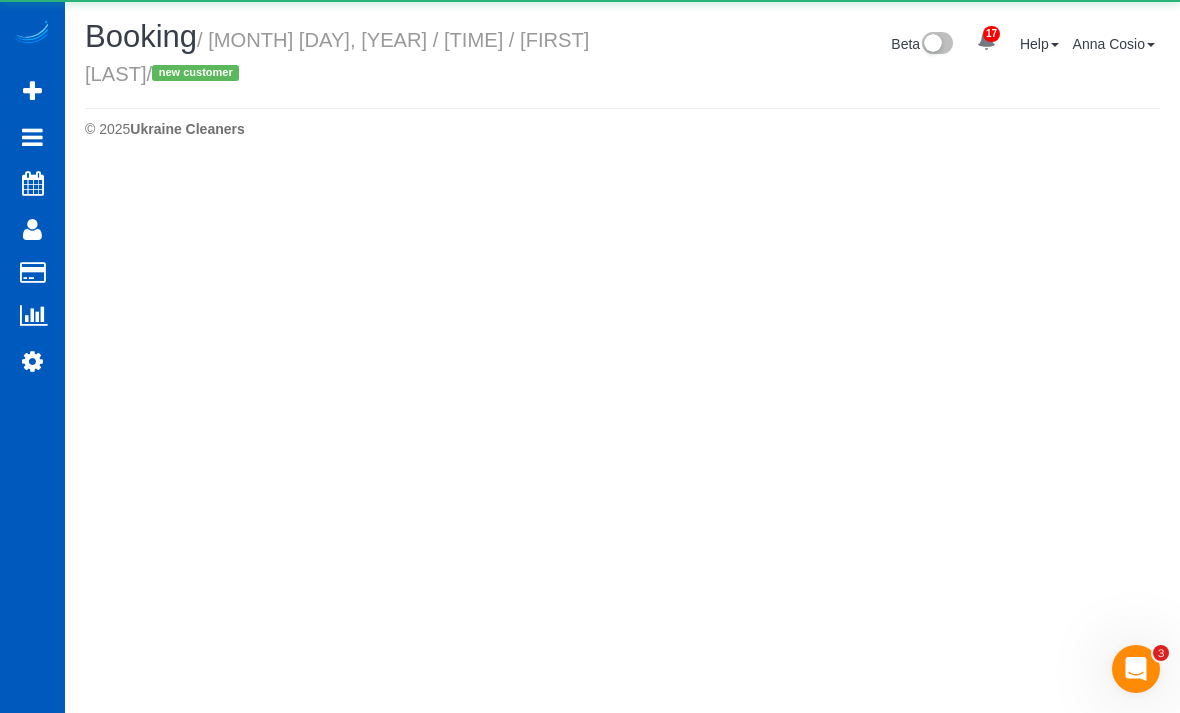 select on "WA" 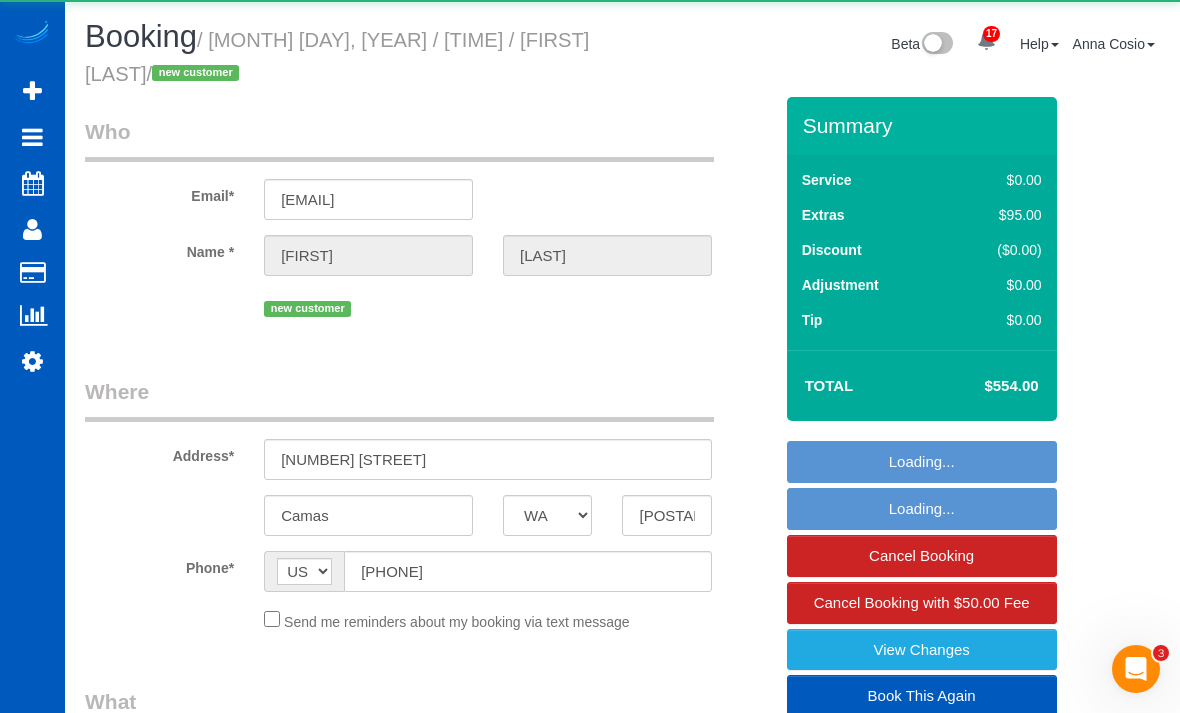 select on "object:14842" 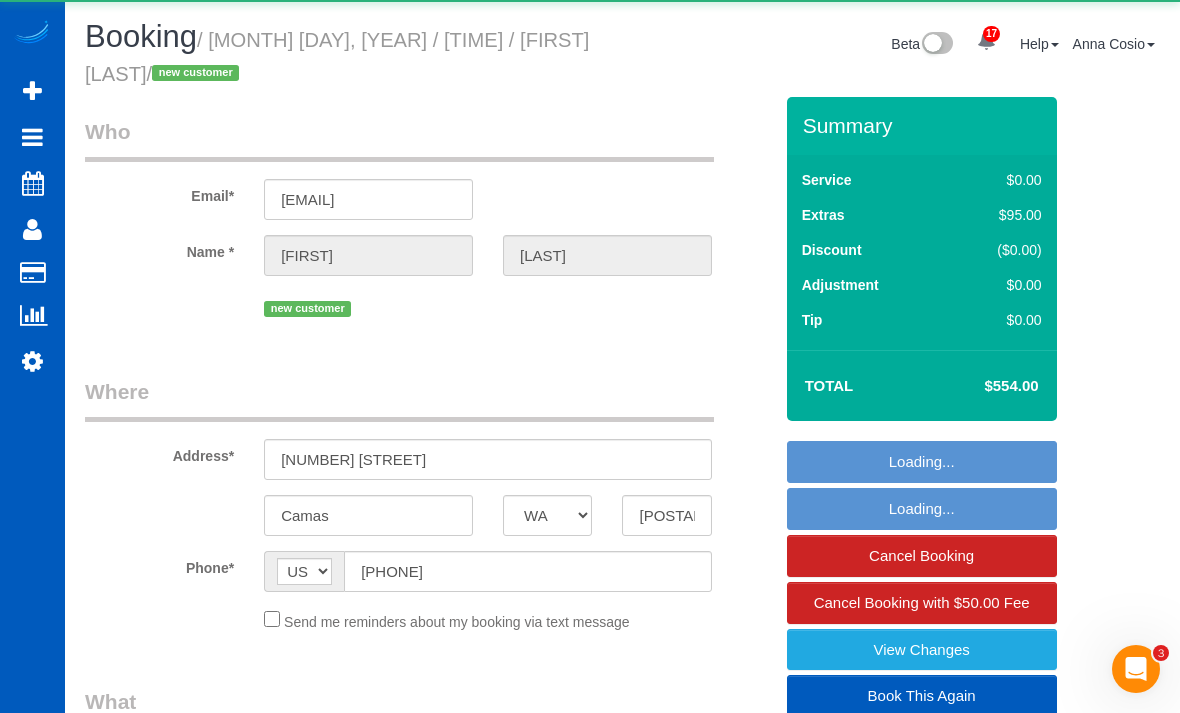 select on "string:fspay-d52dbf53-a0ab-46a4-a616-6dcd5a8f0ebc" 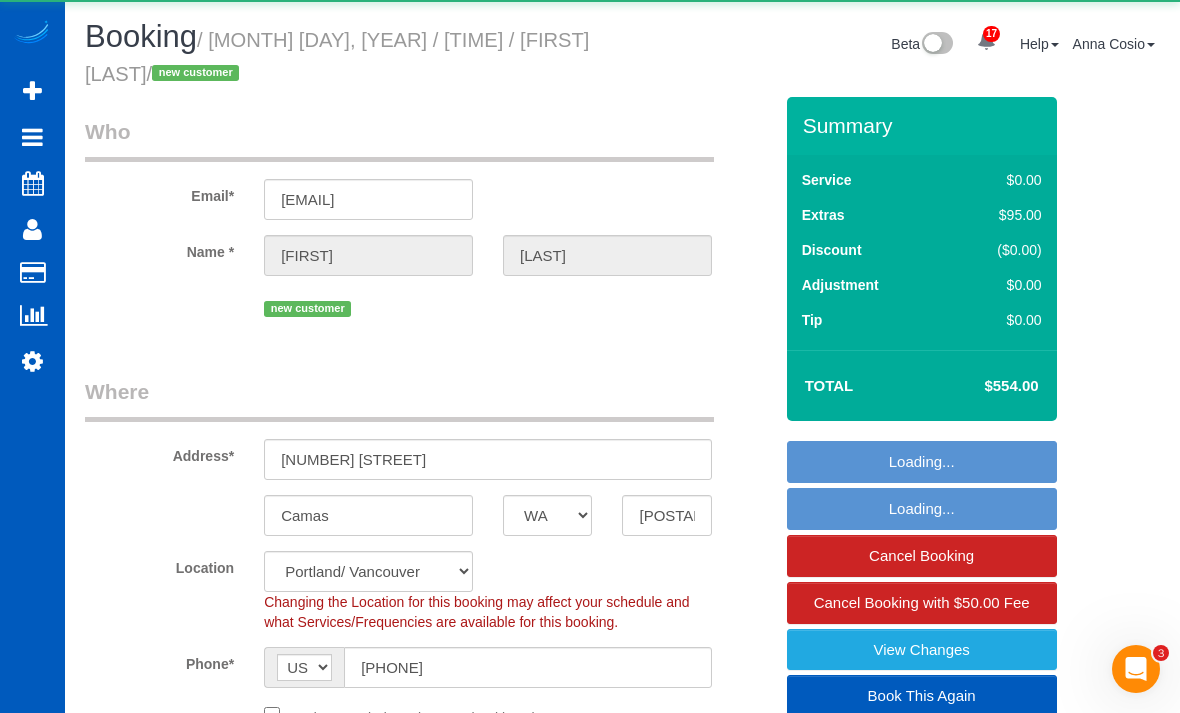 select on "object:15144" 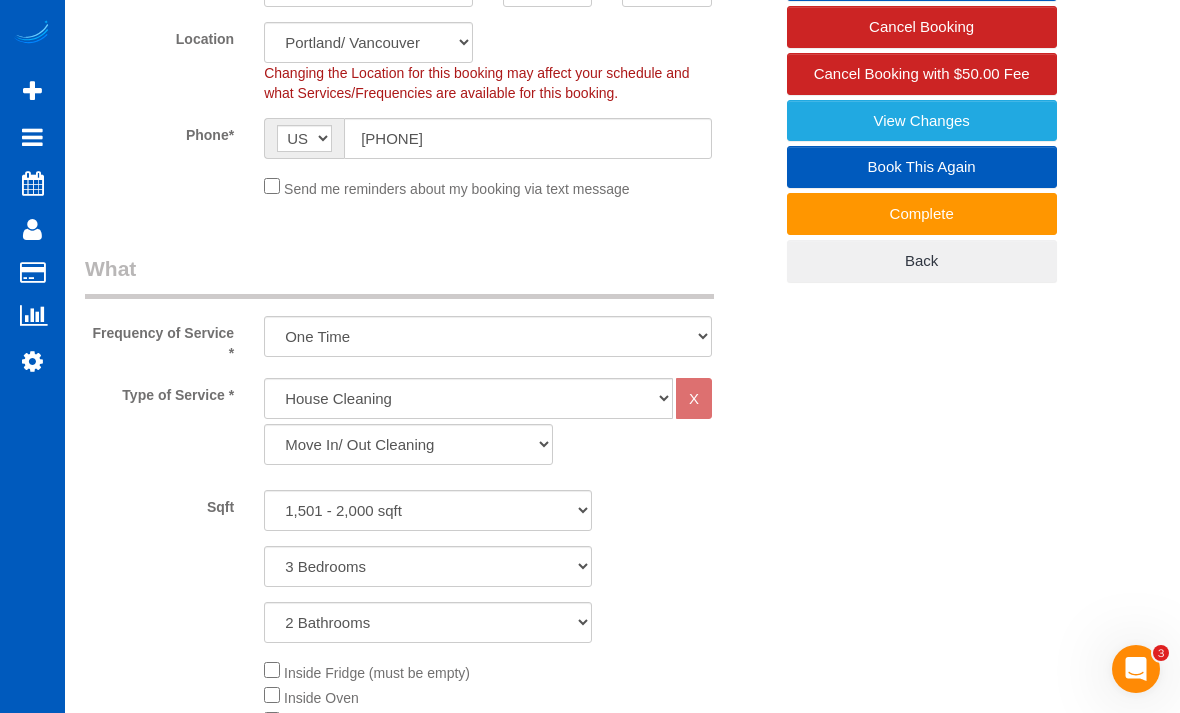 scroll, scrollTop: 749, scrollLeft: 0, axis: vertical 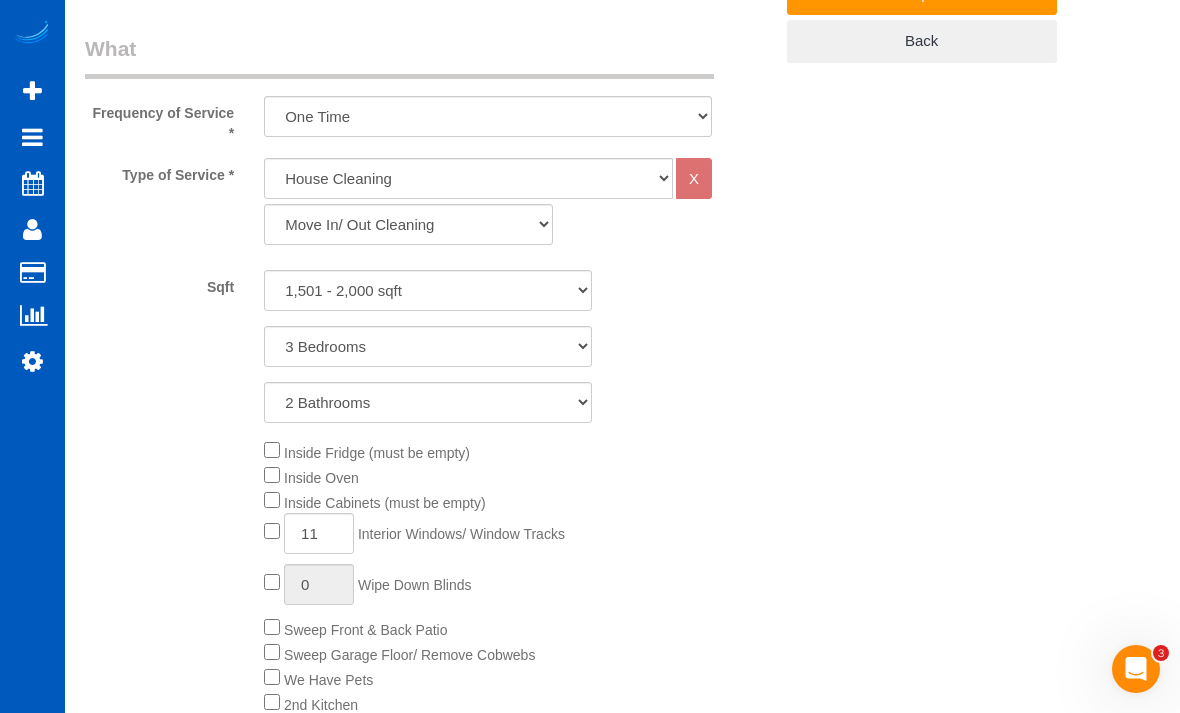 click on "[NUMBER] [STREET]
[CITY]
[STATE]
[STATE]
[STATE]
[STATE]
[STATE]
[STATE]
[STATE]
[STATE]
[STATE]
[STATE]
[STATE]
[STATE]
[STATE]
[STATE]
[STATE]
[STATE]
[STATE]
[STATE]
[STATE]
[STATE]
[STATE]
[STATE]
[STATE]
[STATE]
[STATE]
[STATE]
[STATE]
[STATE]
[STATE]" at bounding box center [622, 1036] 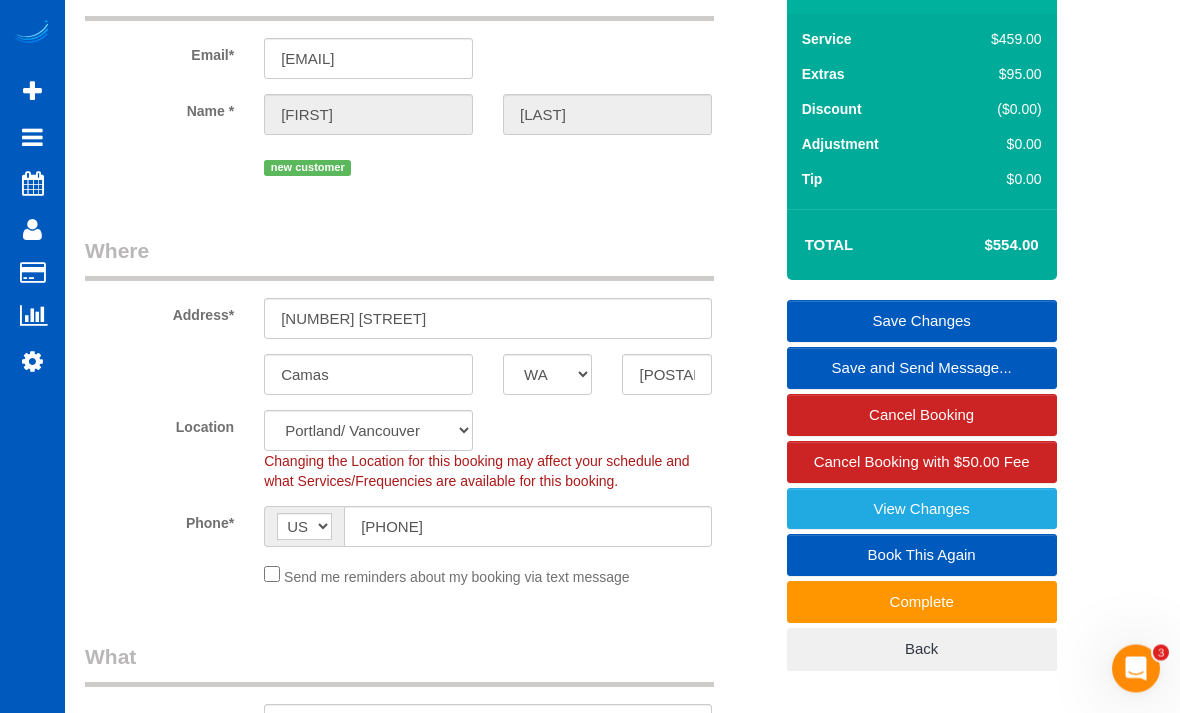 scroll, scrollTop: 0, scrollLeft: 0, axis: both 